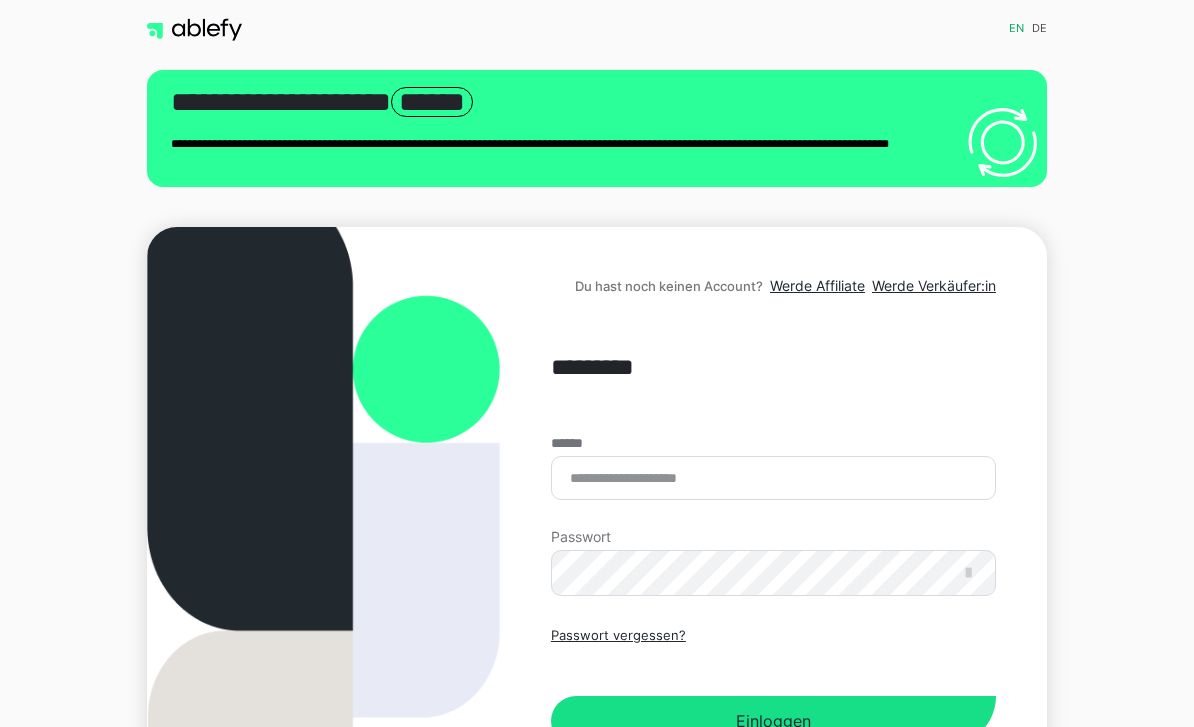 scroll, scrollTop: 294, scrollLeft: 0, axis: vertical 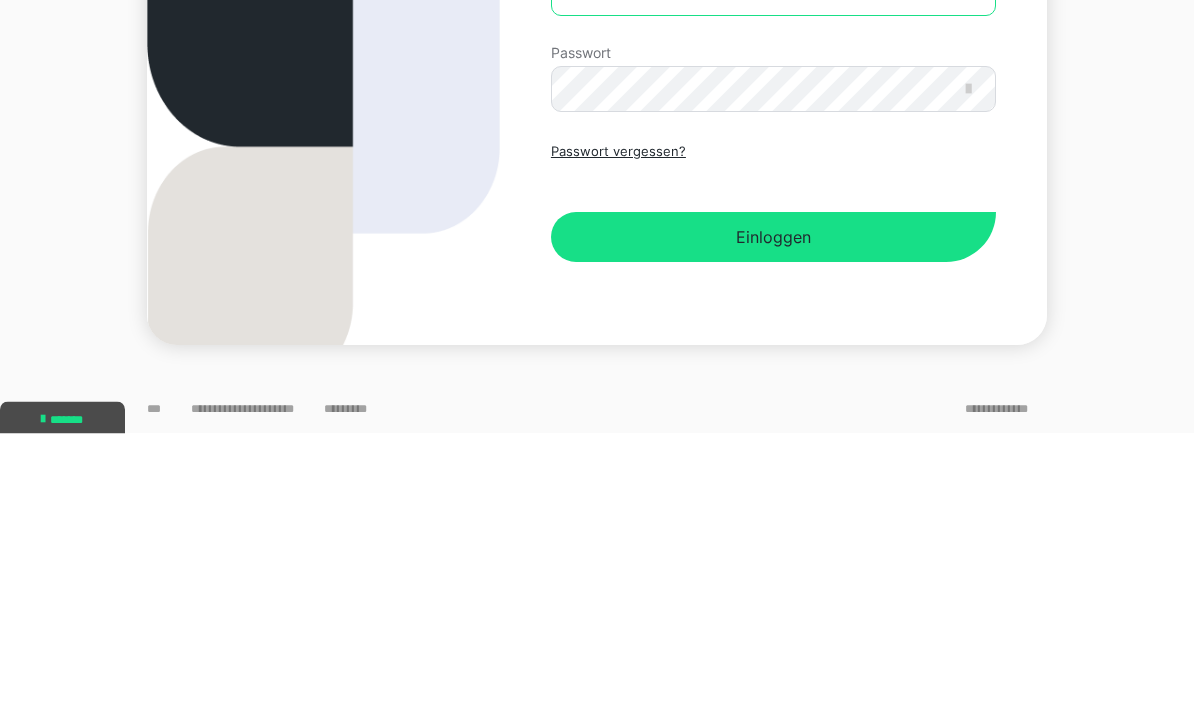 type on "**********" 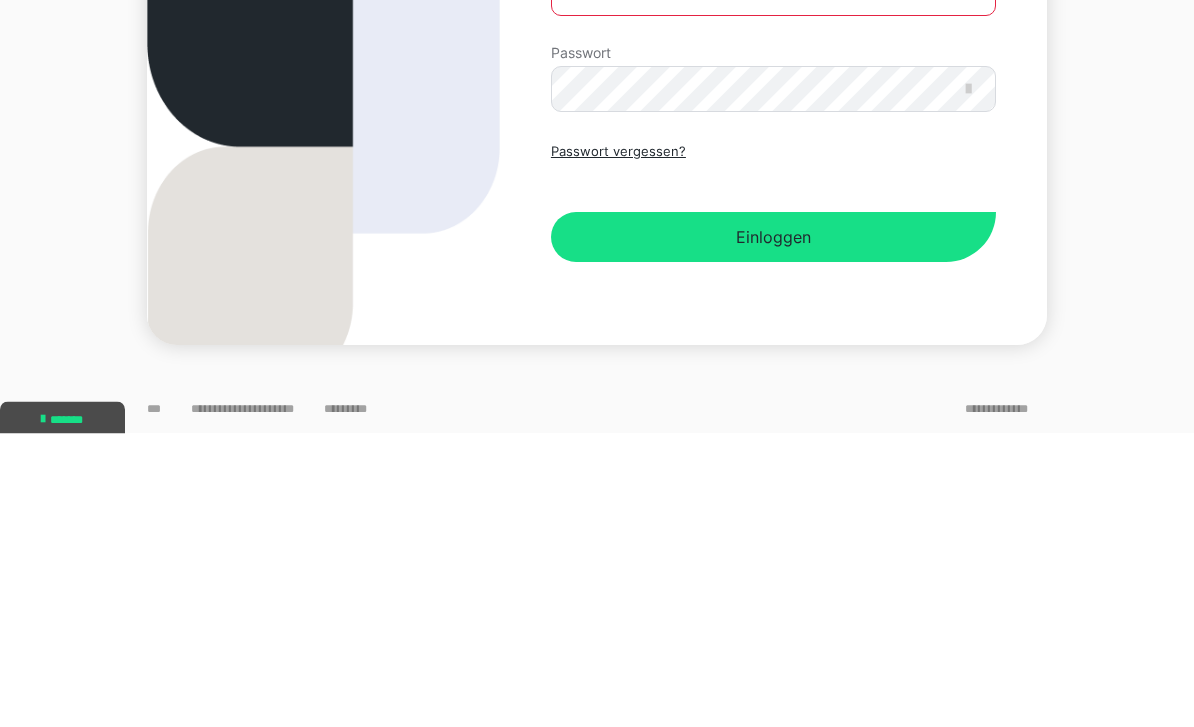 click on "Einloggen" at bounding box center (773, 531) 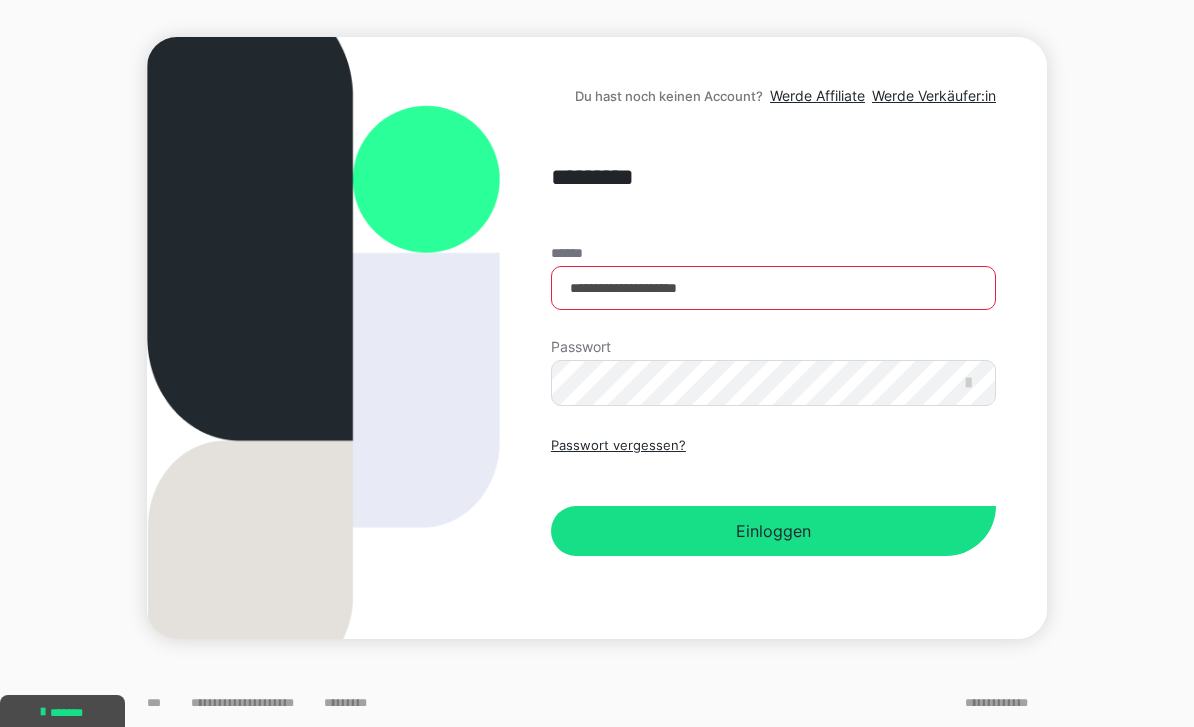 scroll, scrollTop: 0, scrollLeft: 0, axis: both 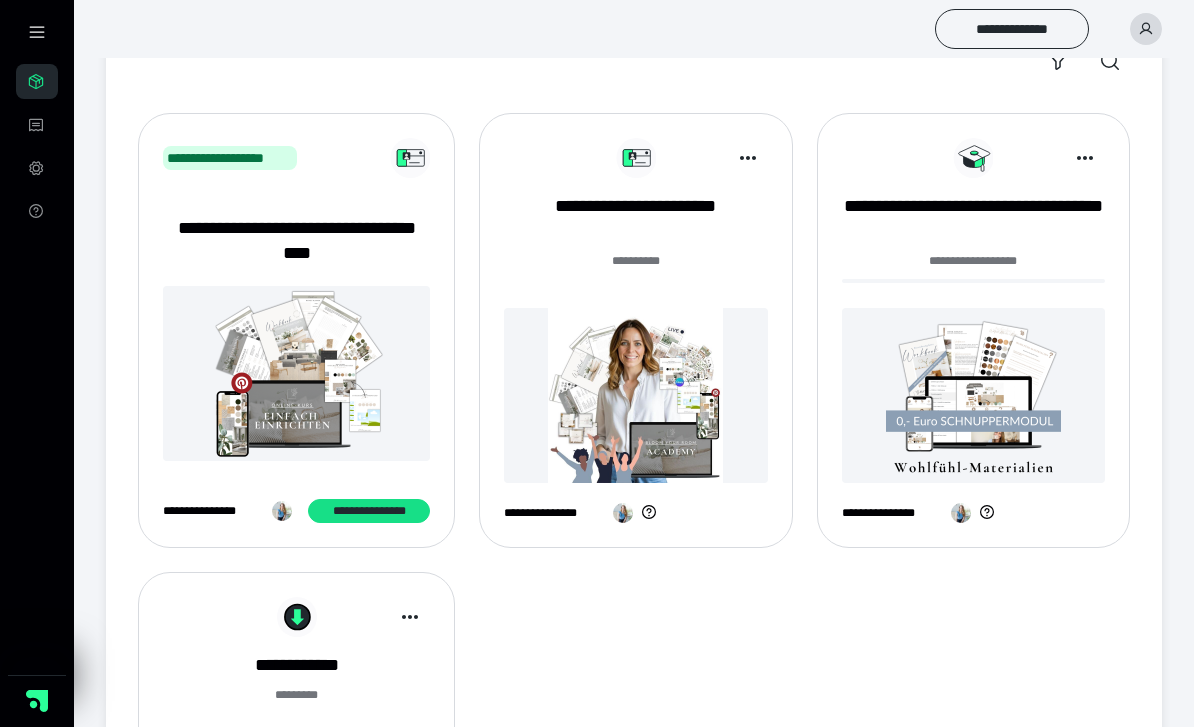 click at bounding box center [635, 395] 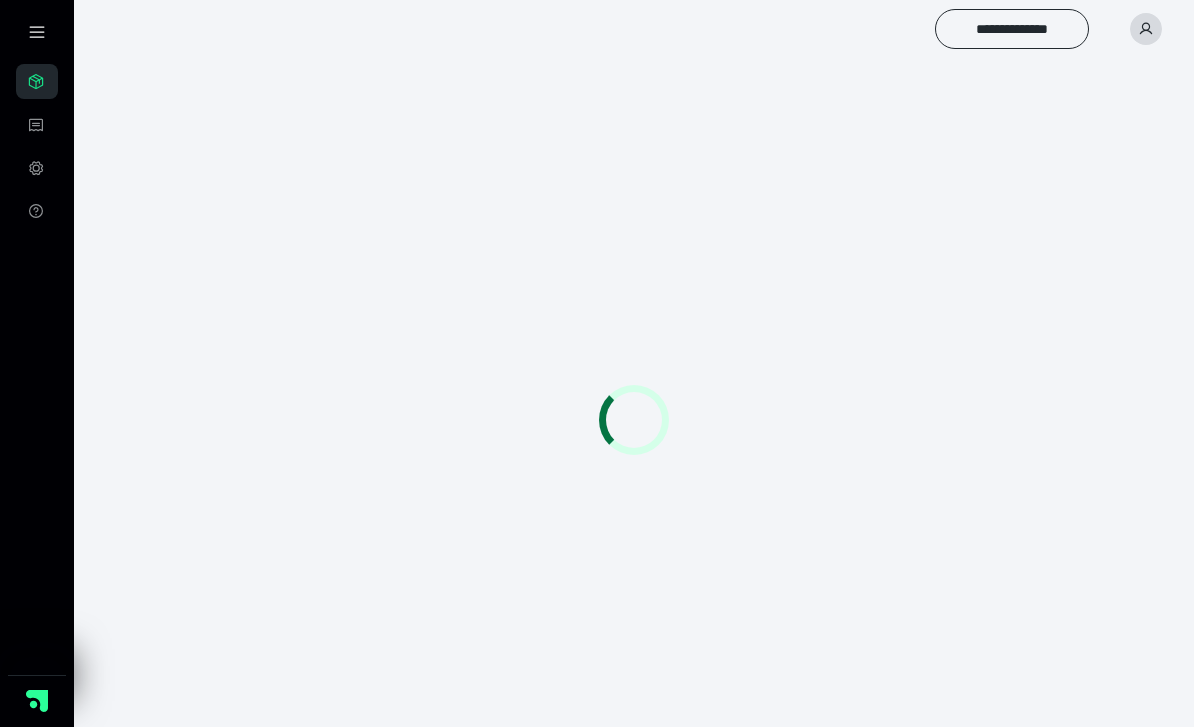 scroll, scrollTop: 0, scrollLeft: 0, axis: both 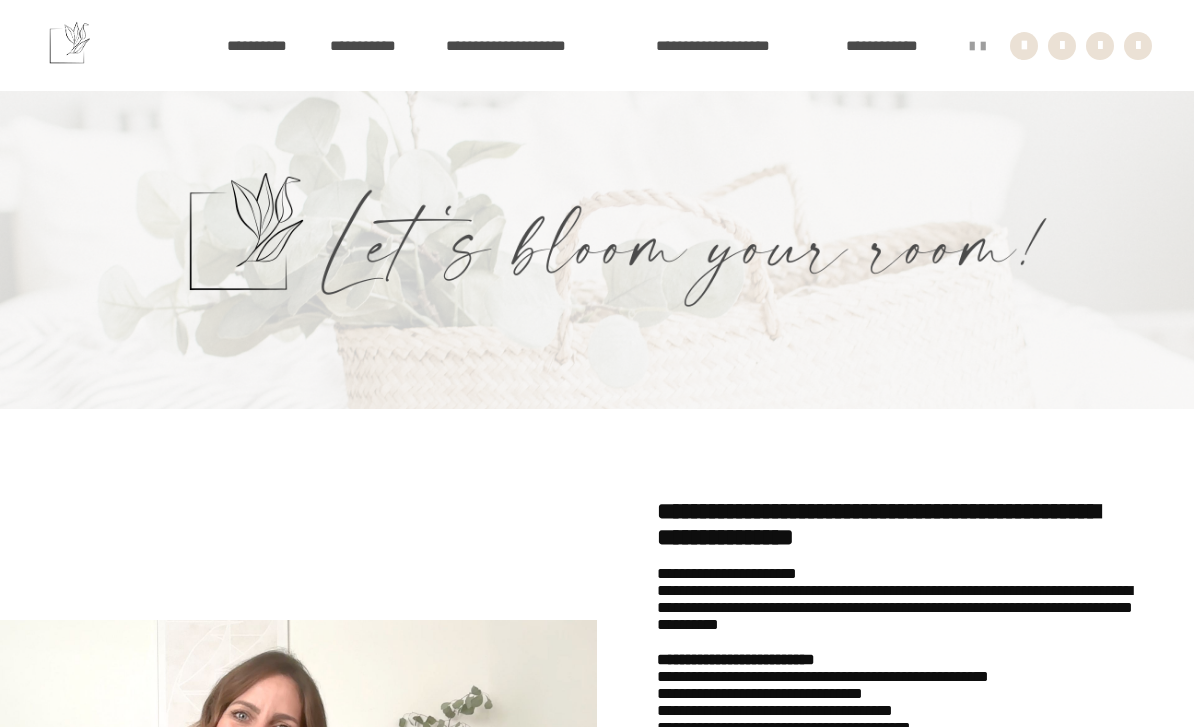 click on "**********" at bounding box center (268, 46) 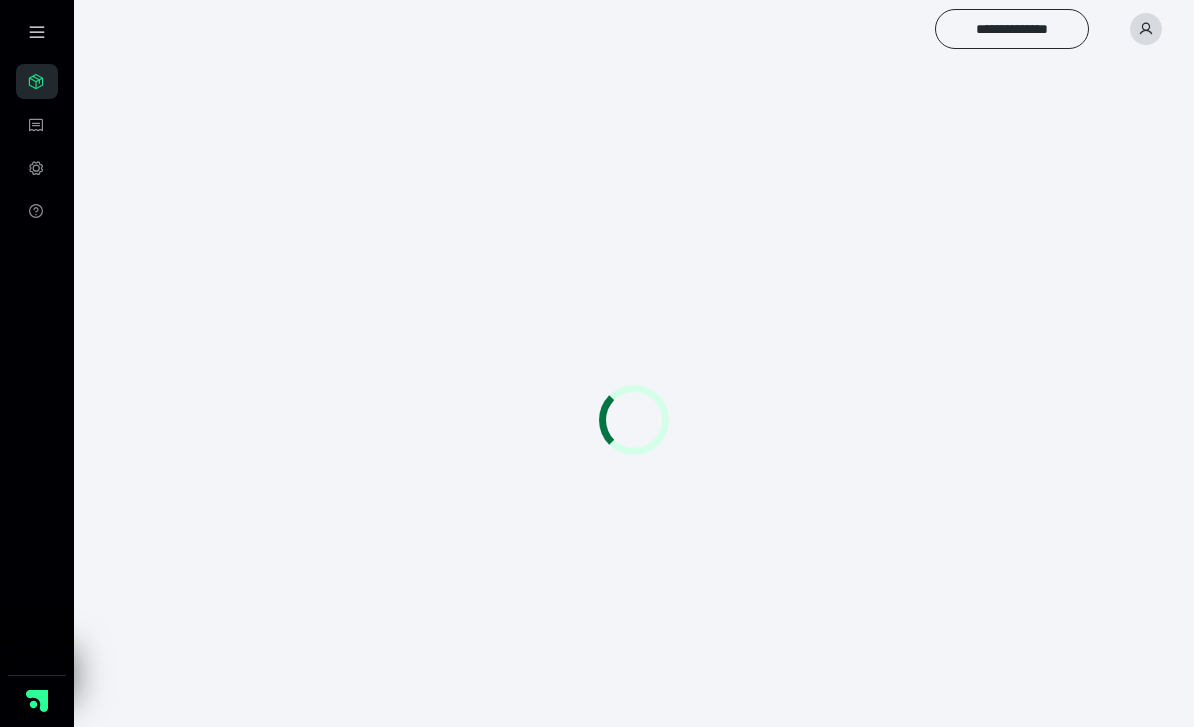 scroll, scrollTop: 0, scrollLeft: 0, axis: both 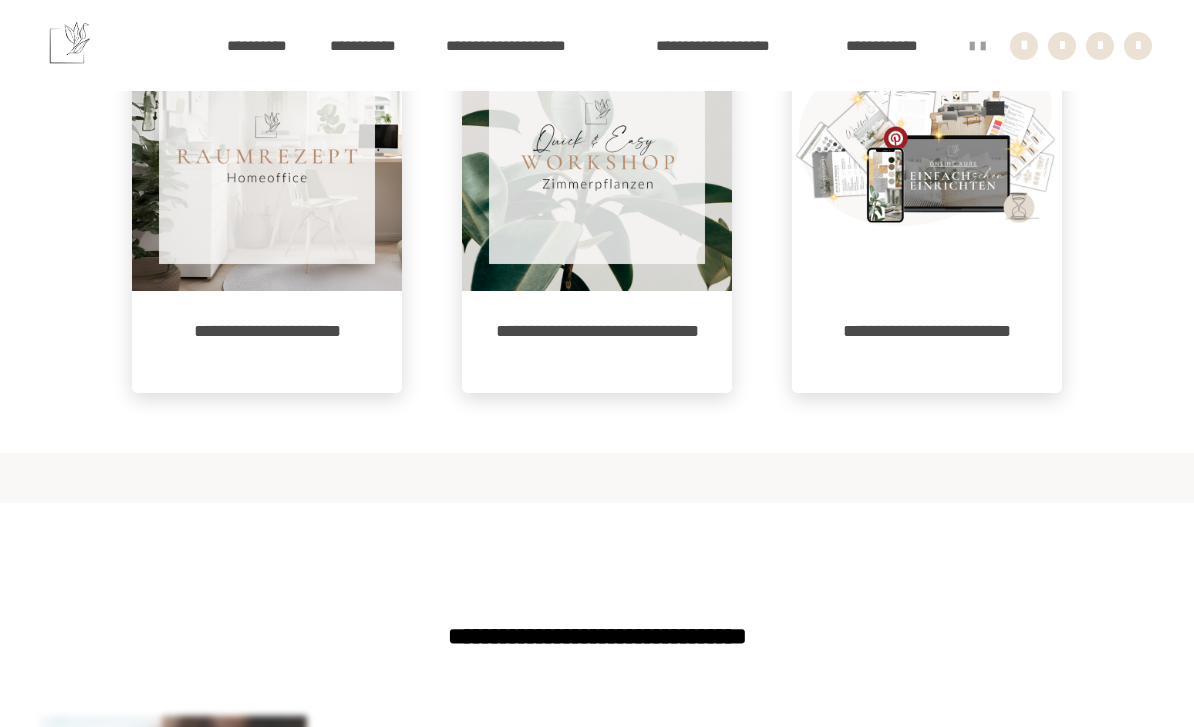 click on "**********" at bounding box center [597, 342] 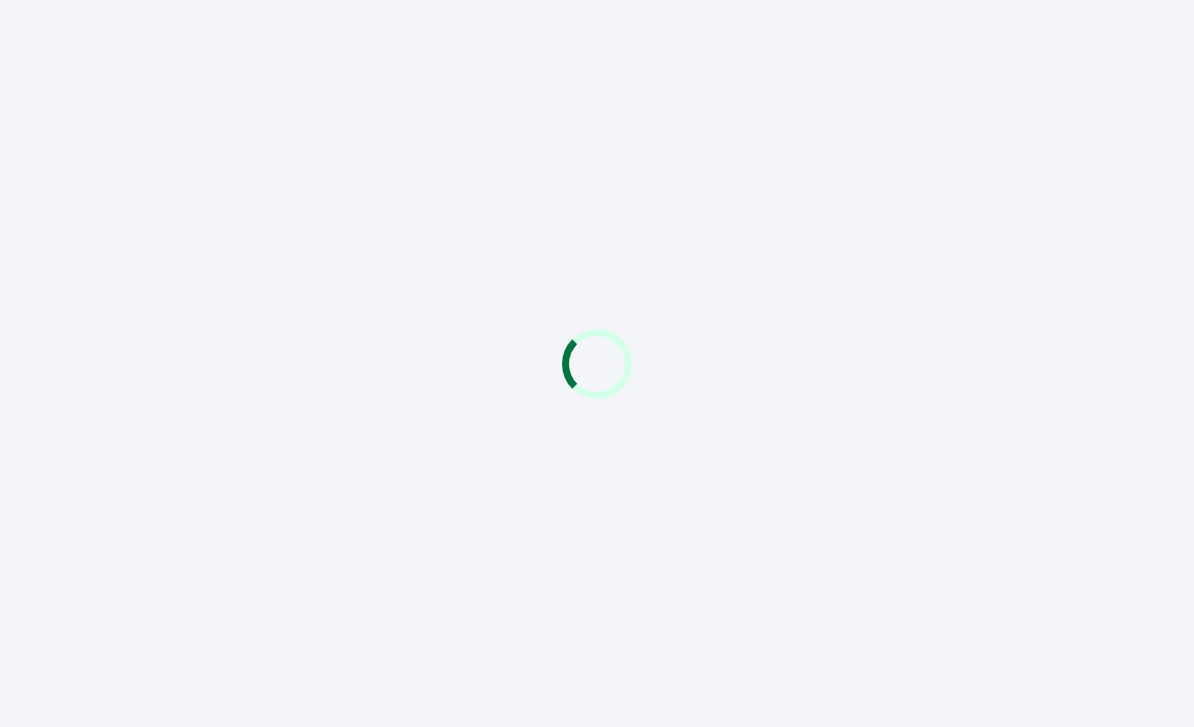 scroll, scrollTop: 0, scrollLeft: 0, axis: both 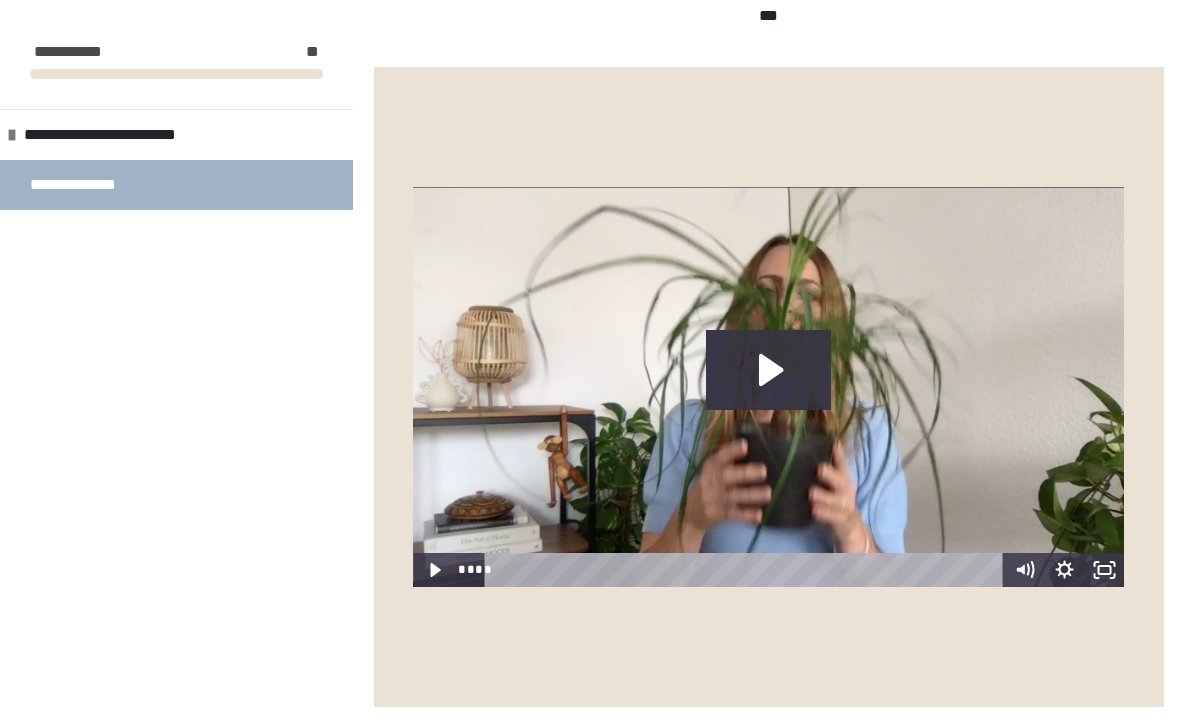 click 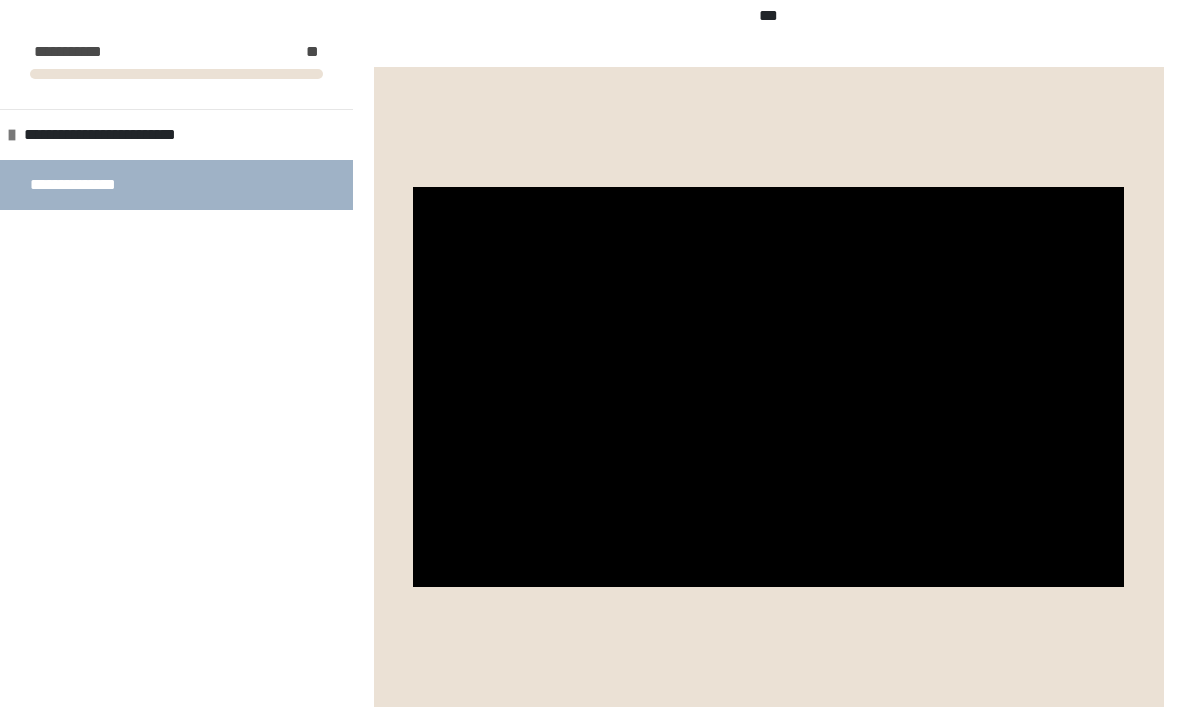 type 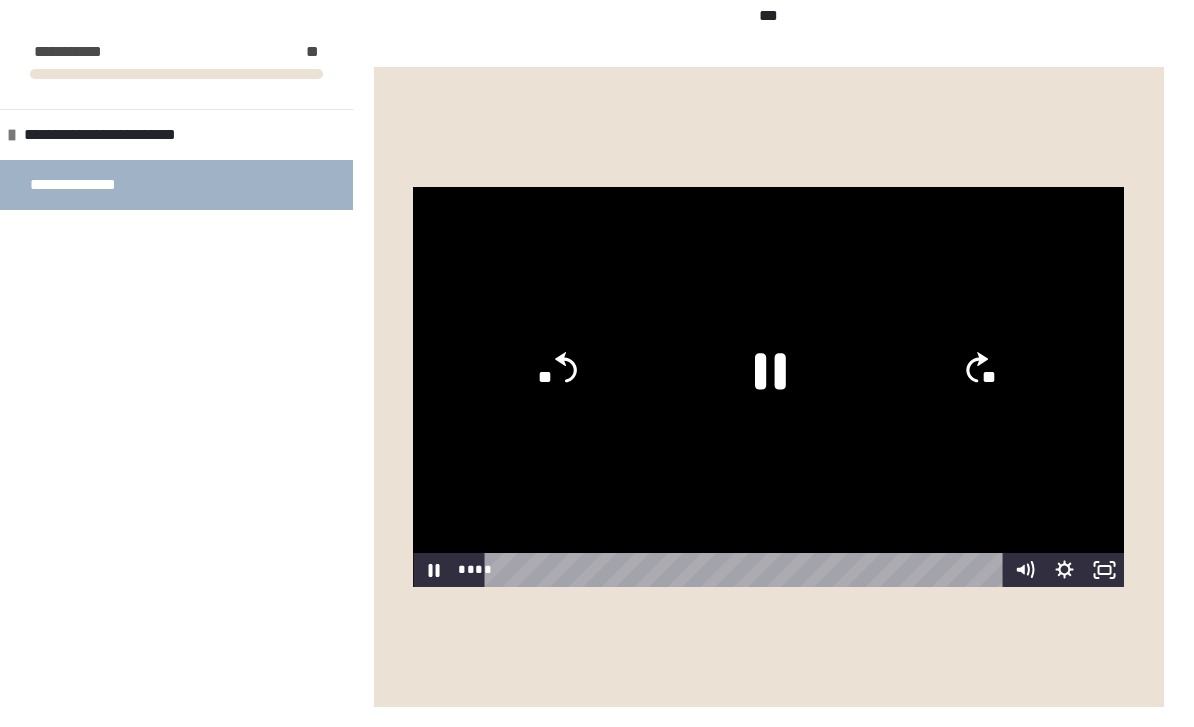 click 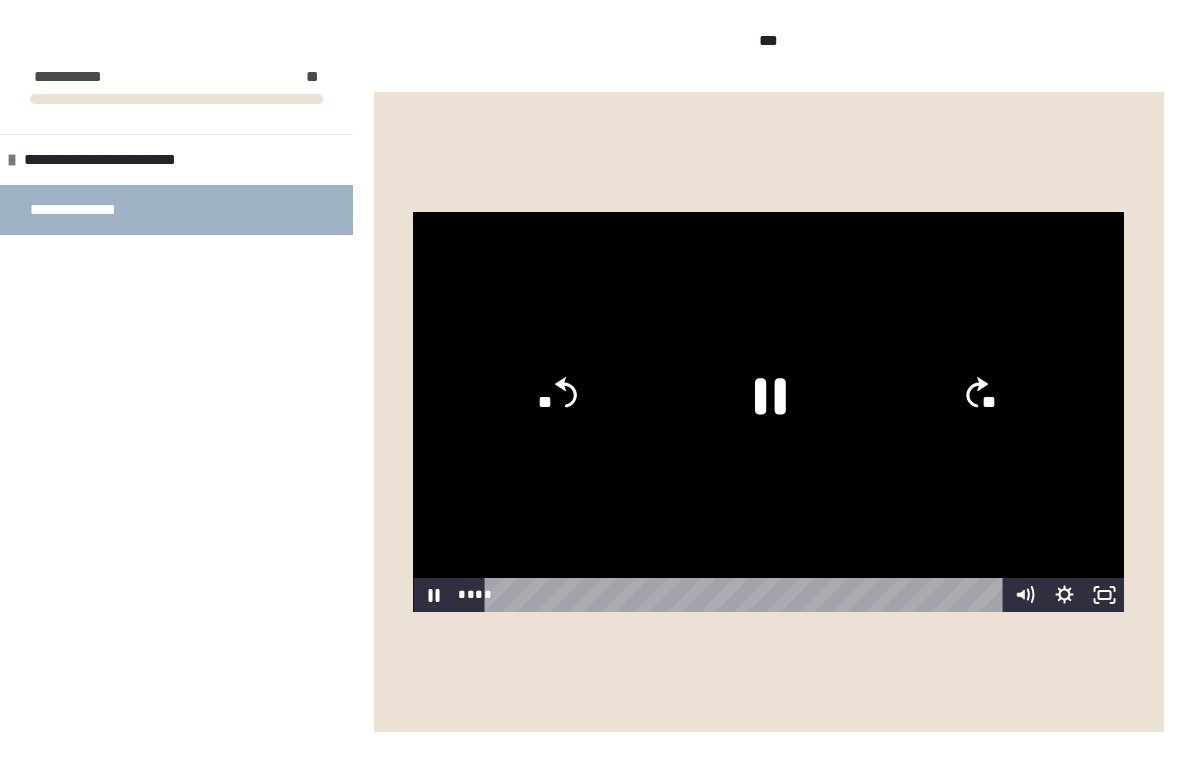 scroll, scrollTop: 24, scrollLeft: 0, axis: vertical 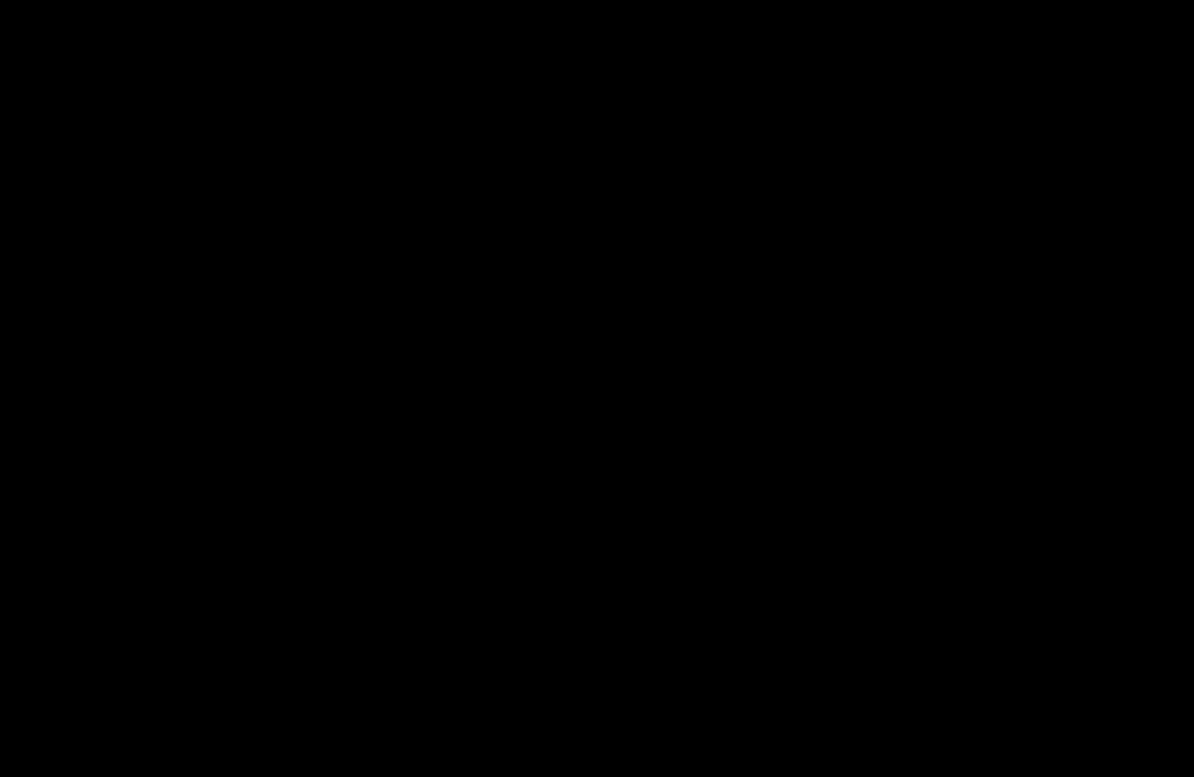 click at bounding box center (597, 388) 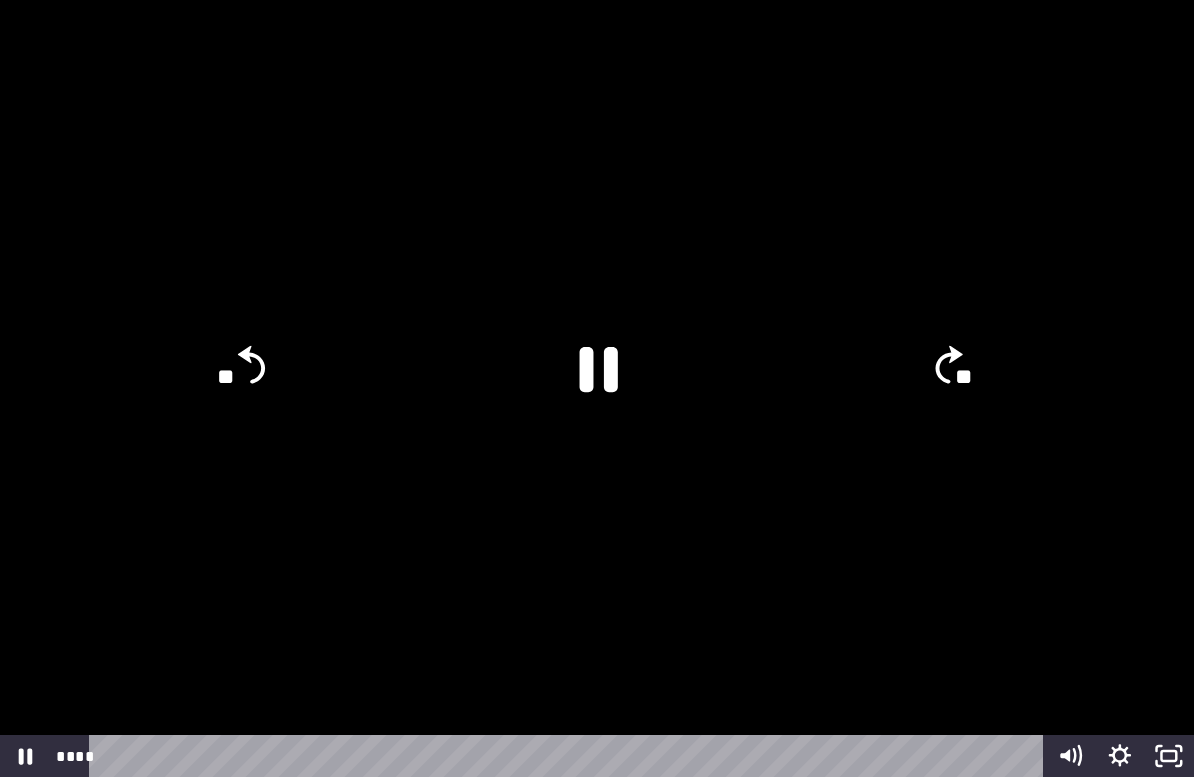 click 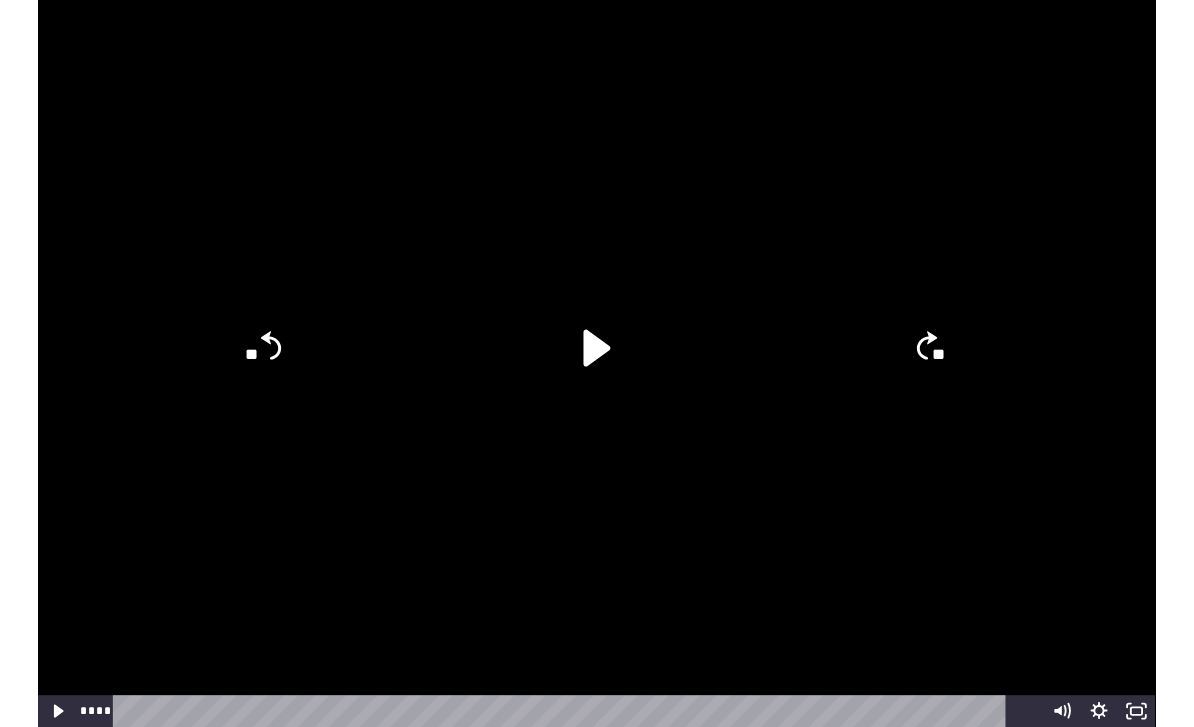 scroll, scrollTop: 1298, scrollLeft: 0, axis: vertical 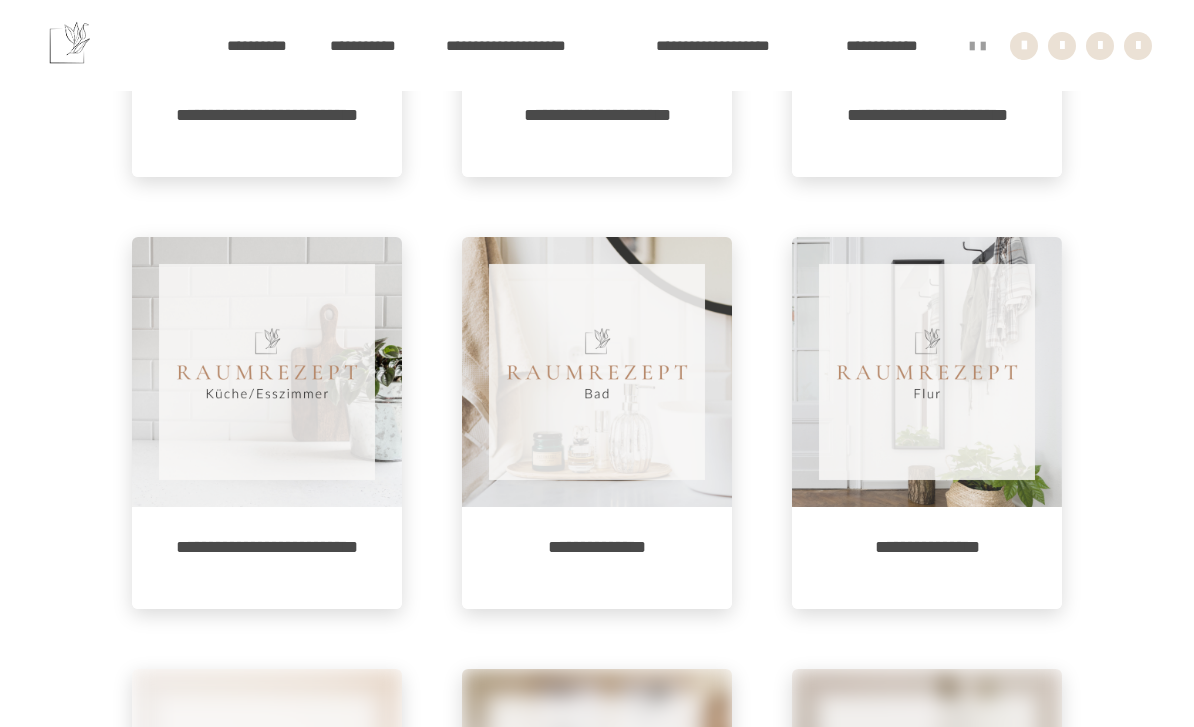 click at bounding box center [927, 372] 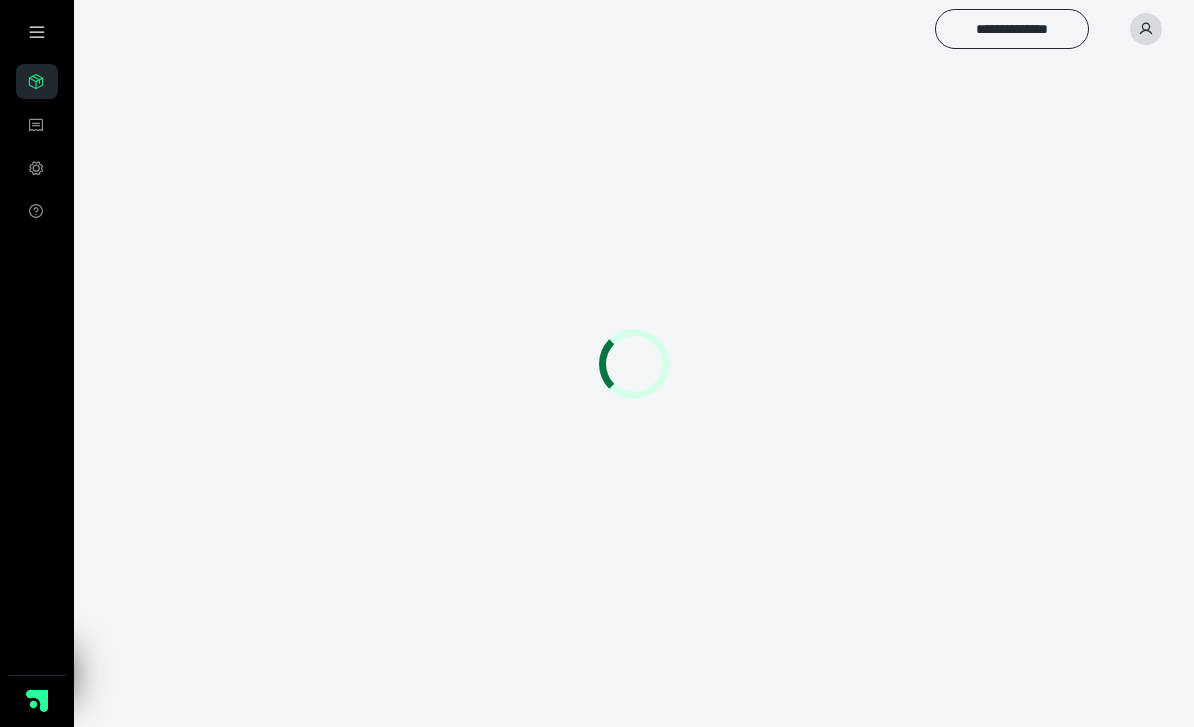 scroll, scrollTop: 0, scrollLeft: 0, axis: both 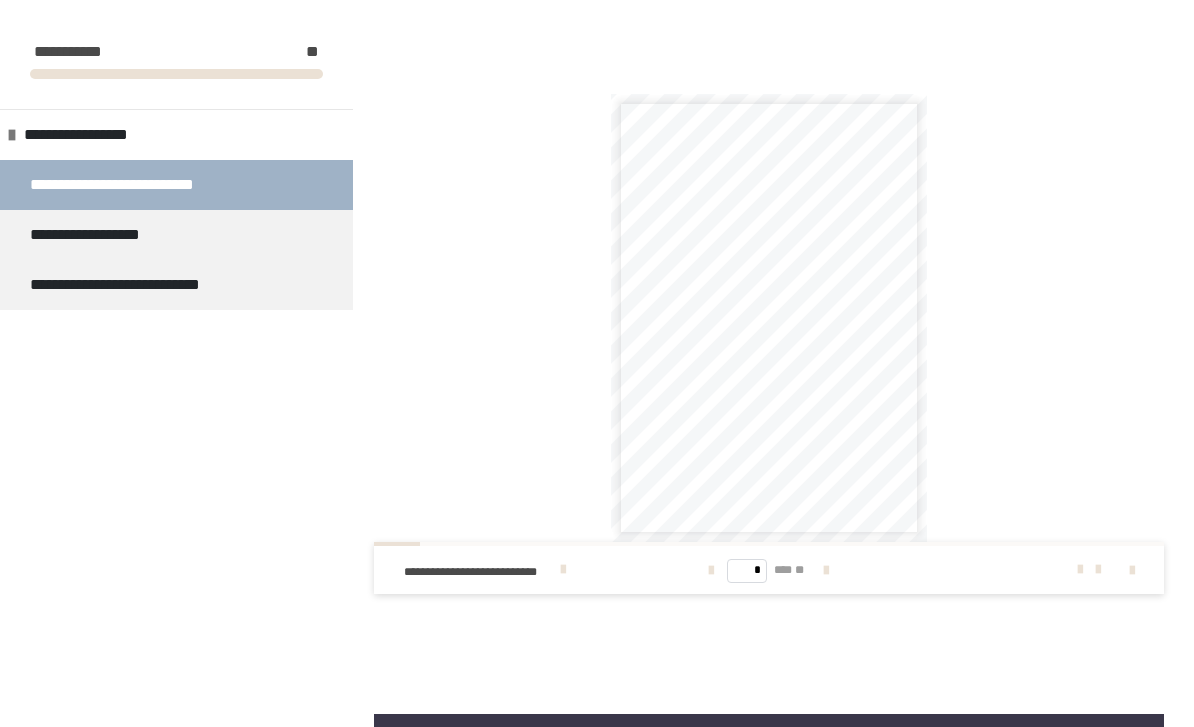 click on "**********" at bounding box center (769, 318) 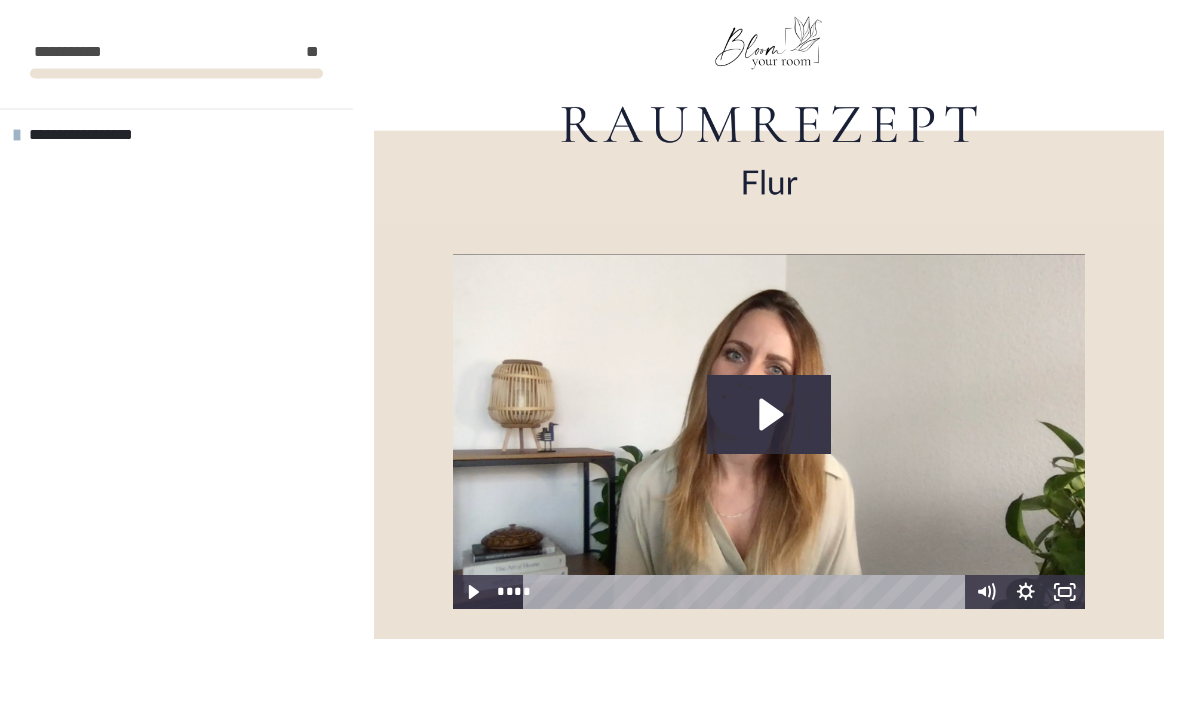 click 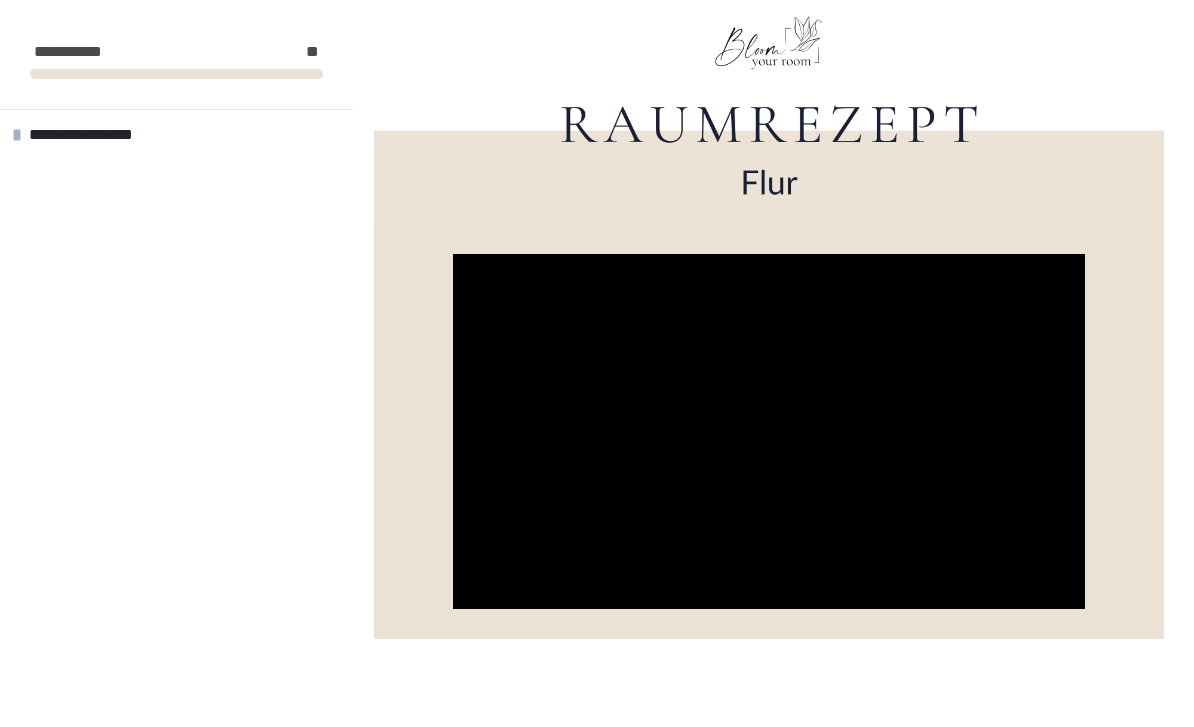 click 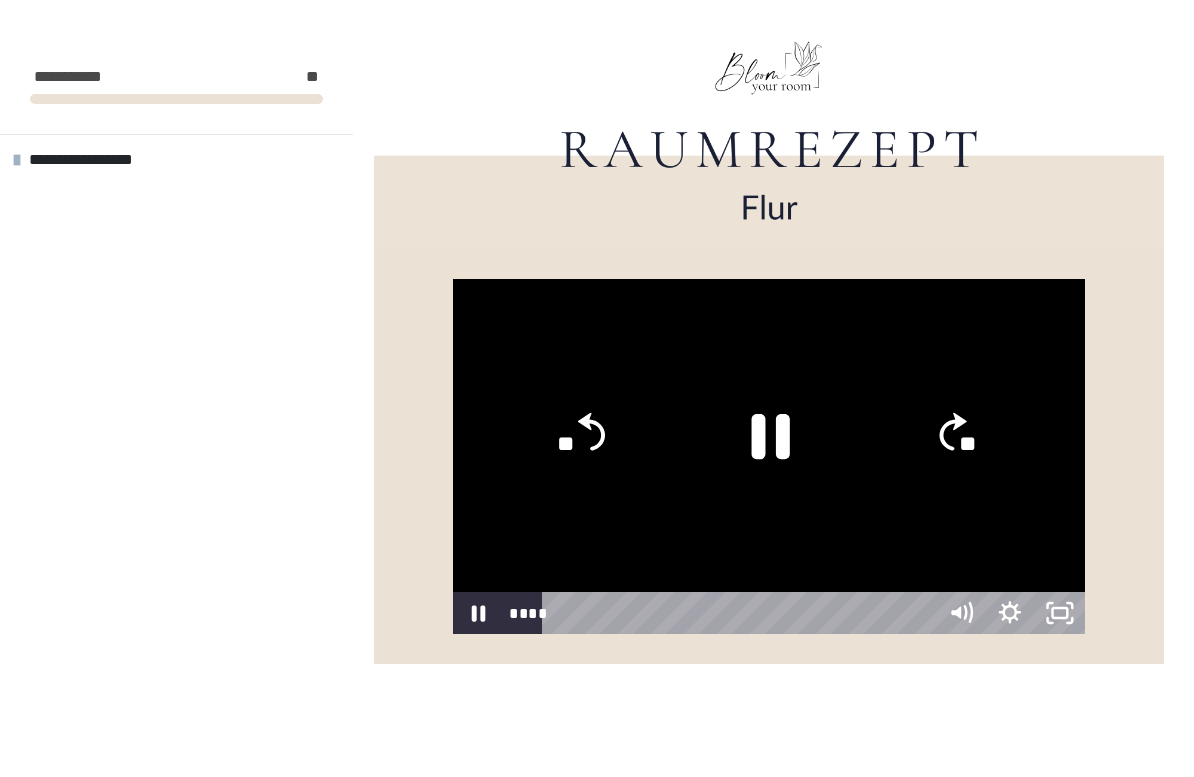 scroll, scrollTop: 24, scrollLeft: 0, axis: vertical 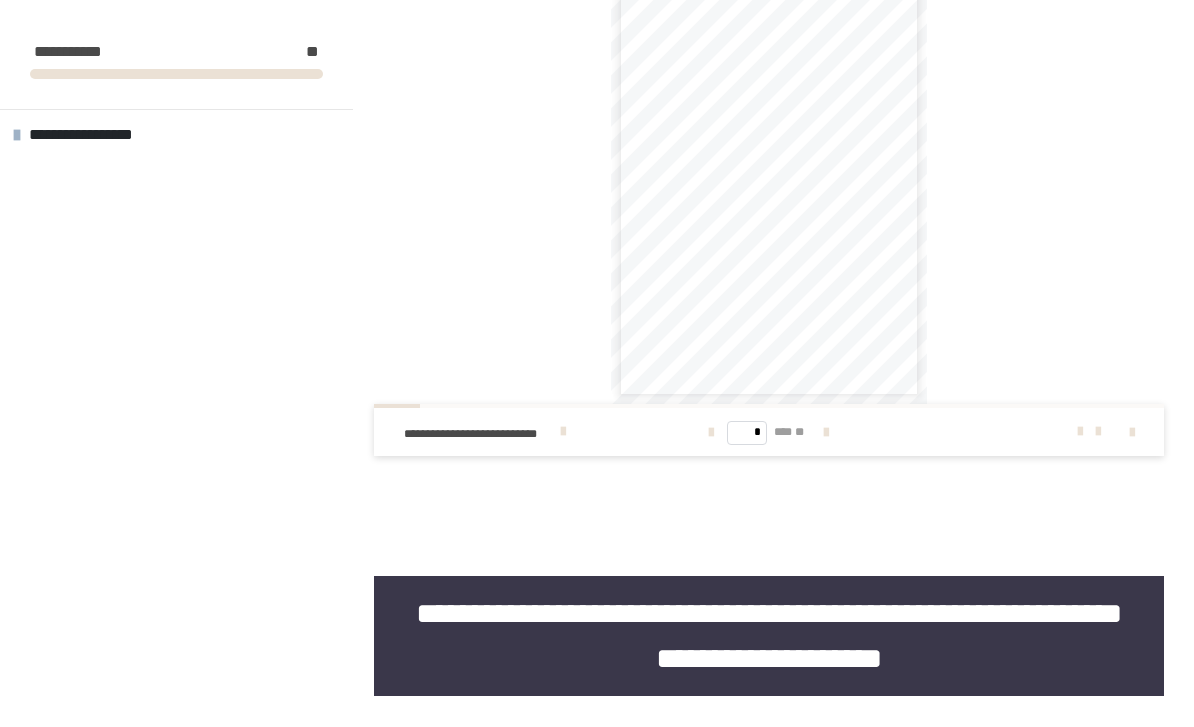click on "**********" at bounding box center (479, 434) 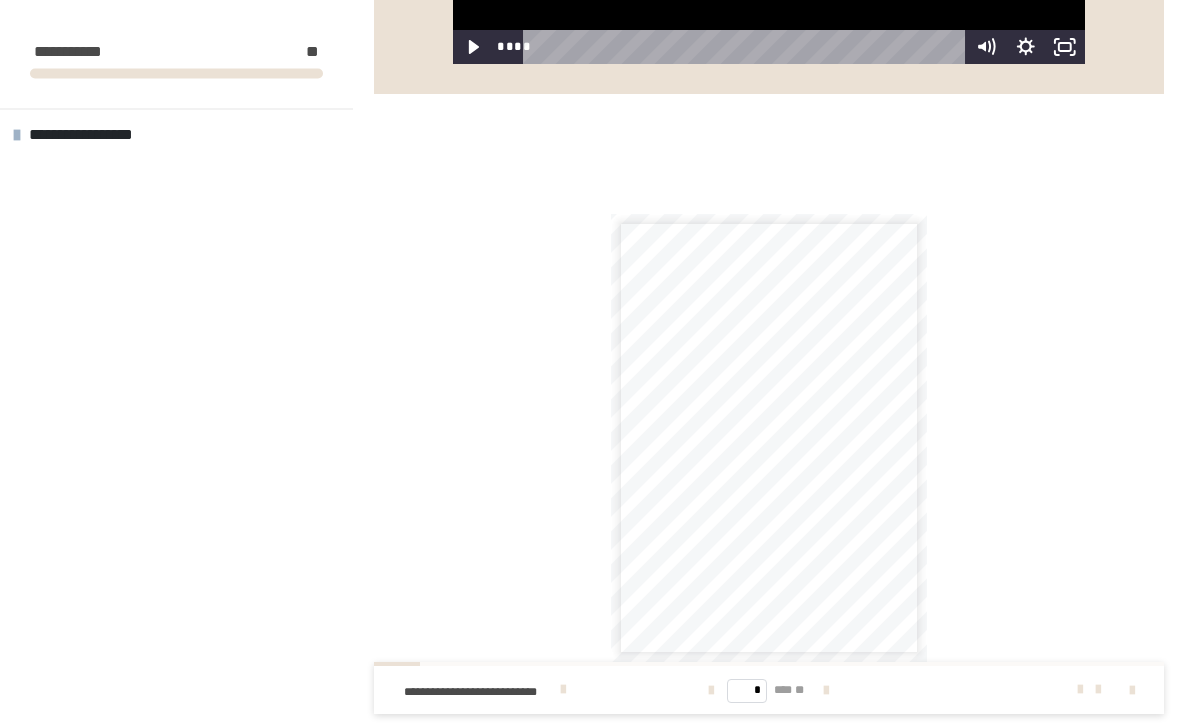 scroll, scrollTop: 932, scrollLeft: 0, axis: vertical 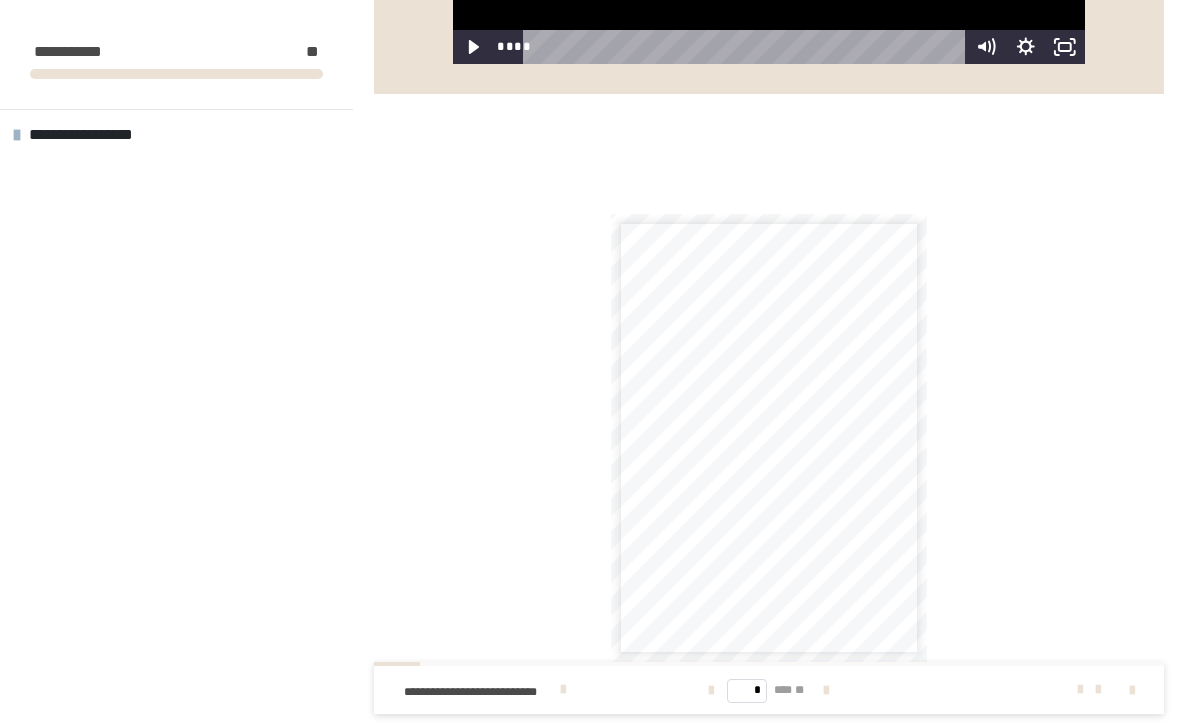 click on "**********" at bounding box center [805, 649] 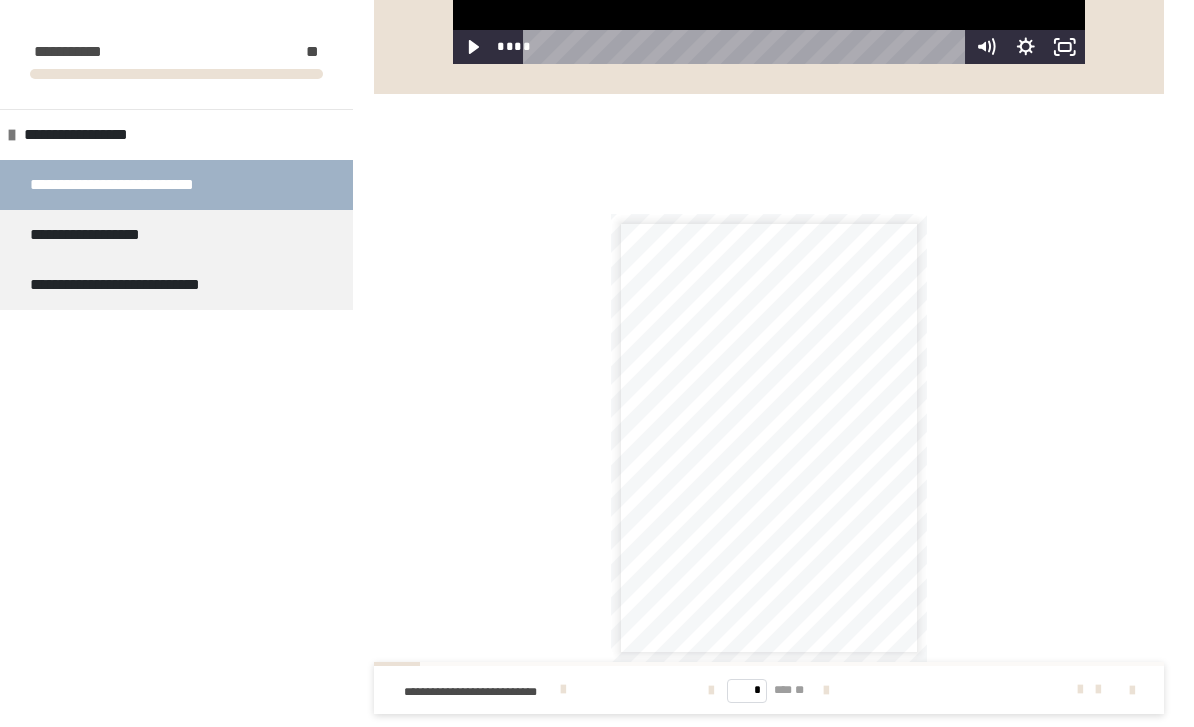 click on "**********" at bounding box center [128, 185] 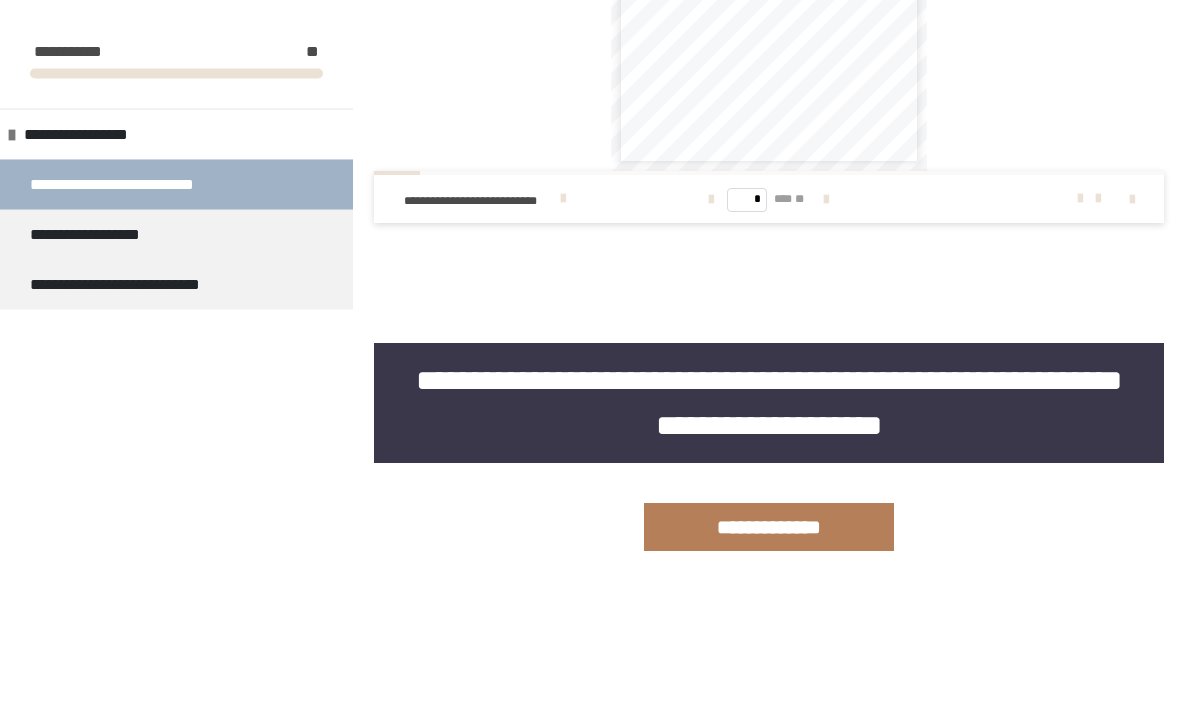 scroll, scrollTop: 1420, scrollLeft: 0, axis: vertical 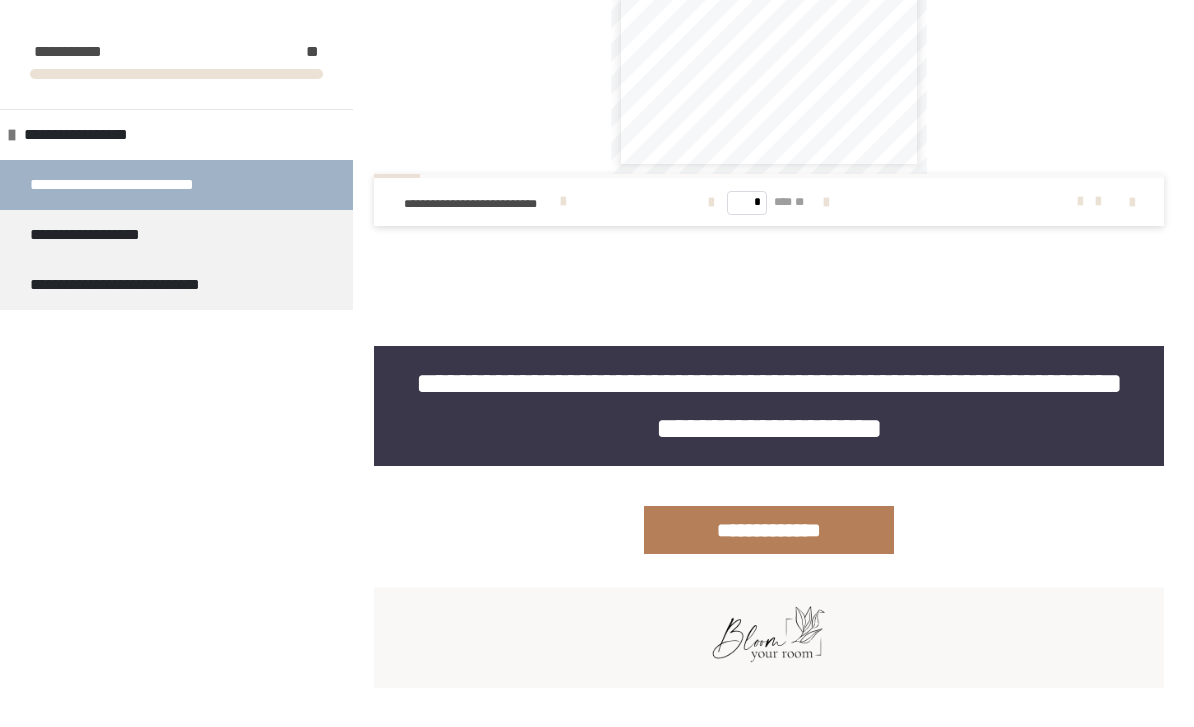 click on "**********" at bounding box center (769, 530) 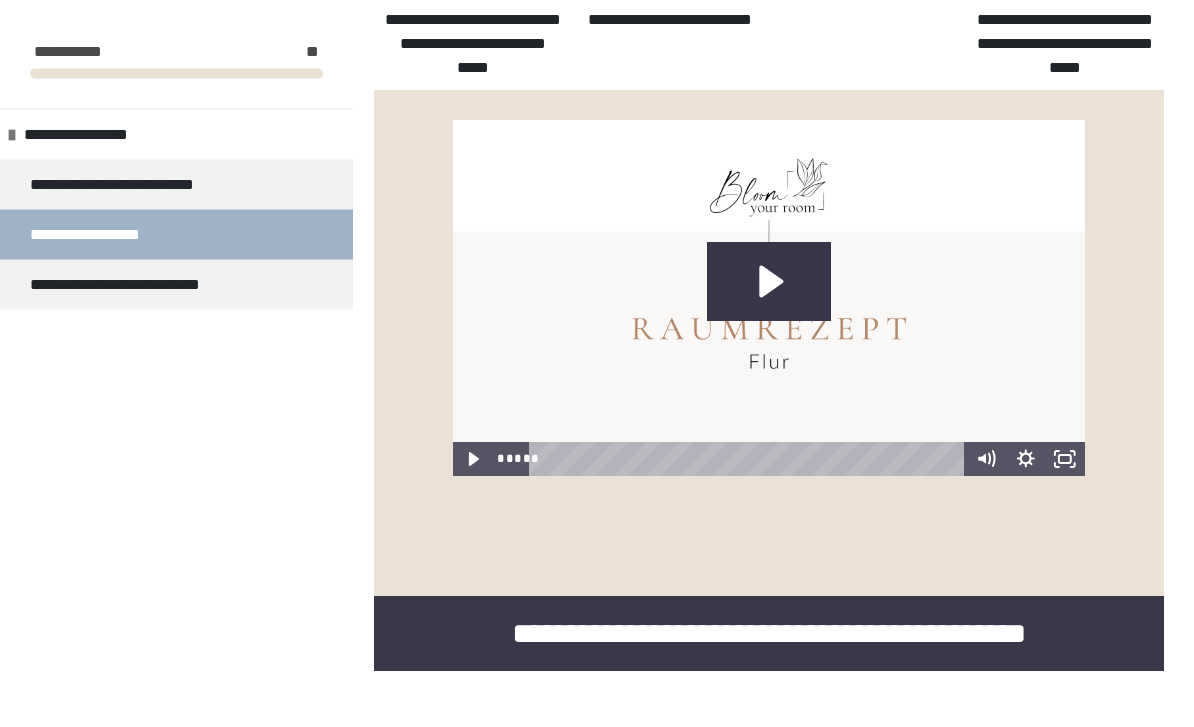 scroll, scrollTop: 796, scrollLeft: 0, axis: vertical 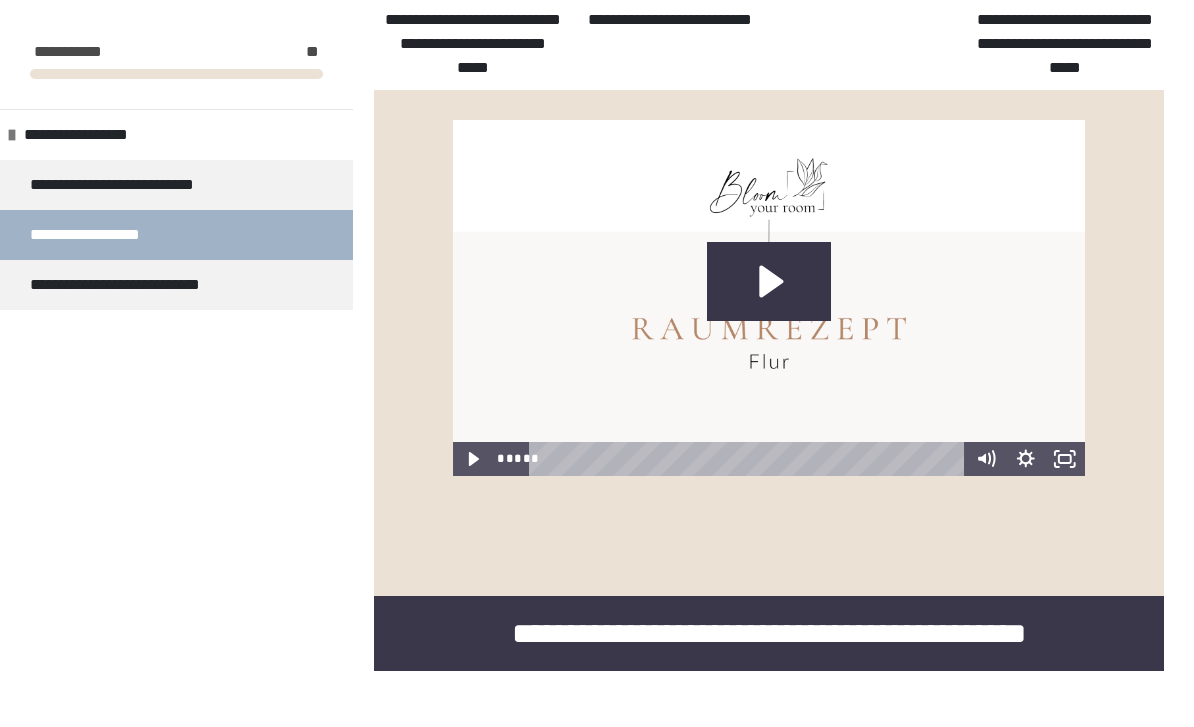 click 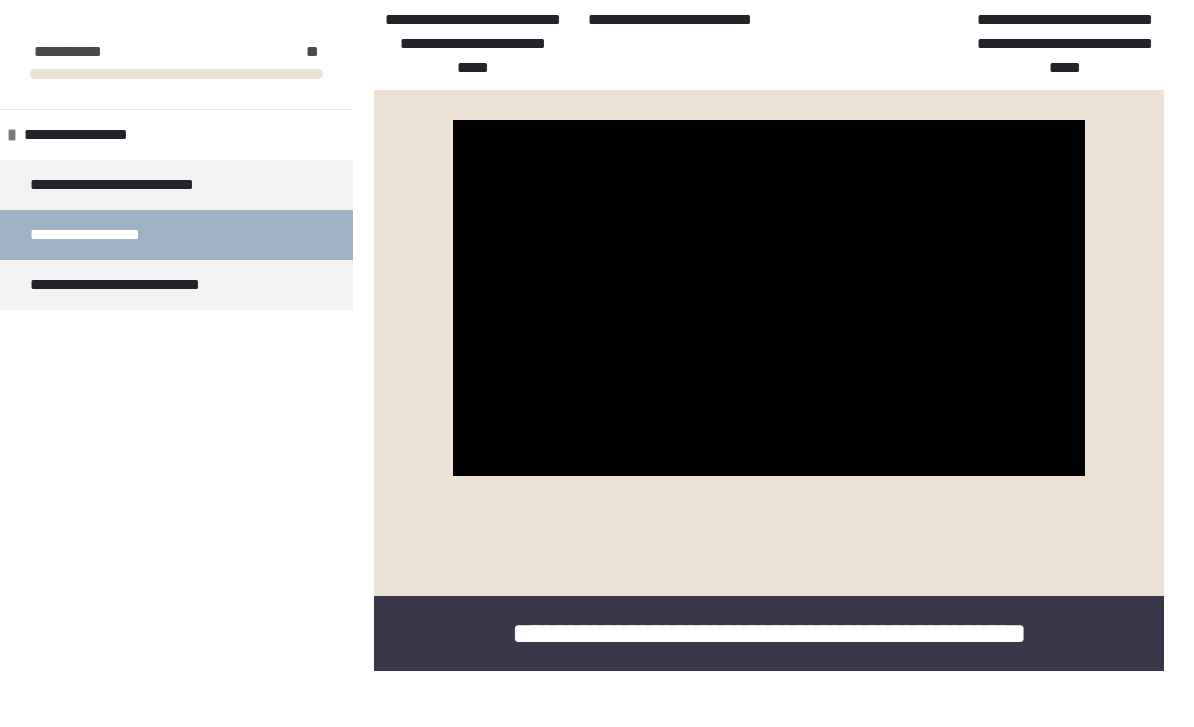 click 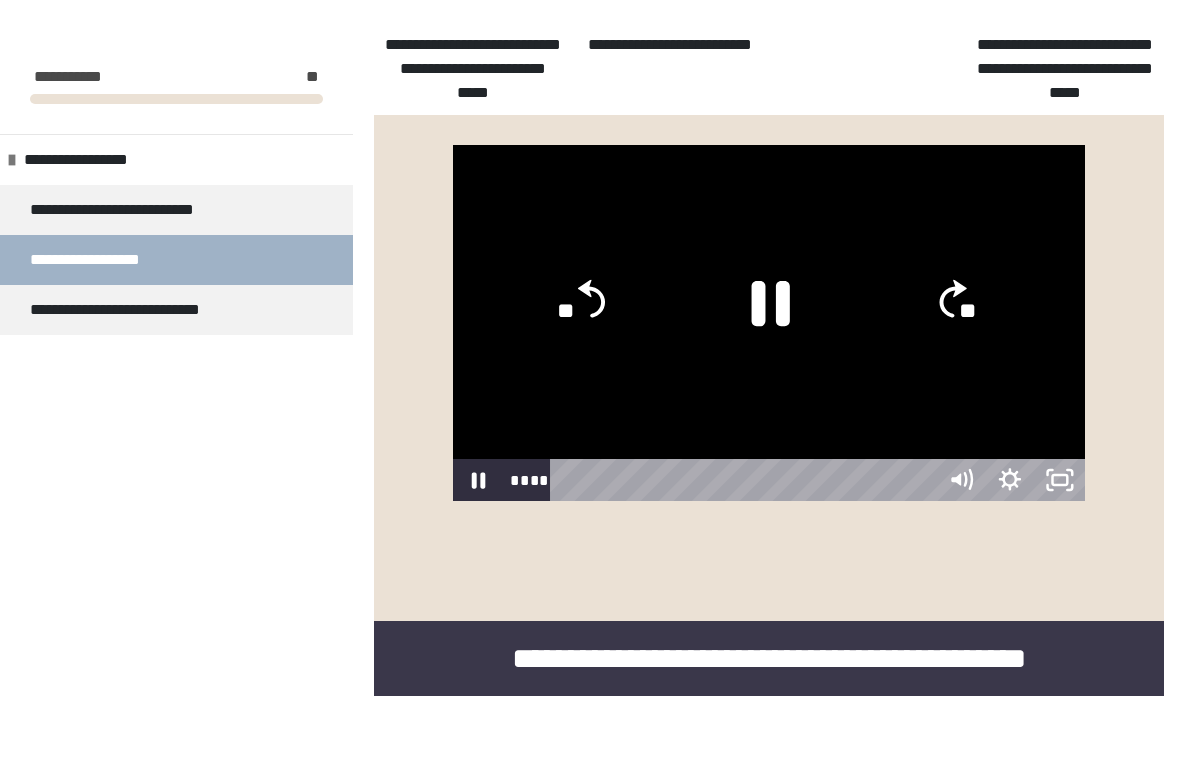 scroll, scrollTop: 24, scrollLeft: 0, axis: vertical 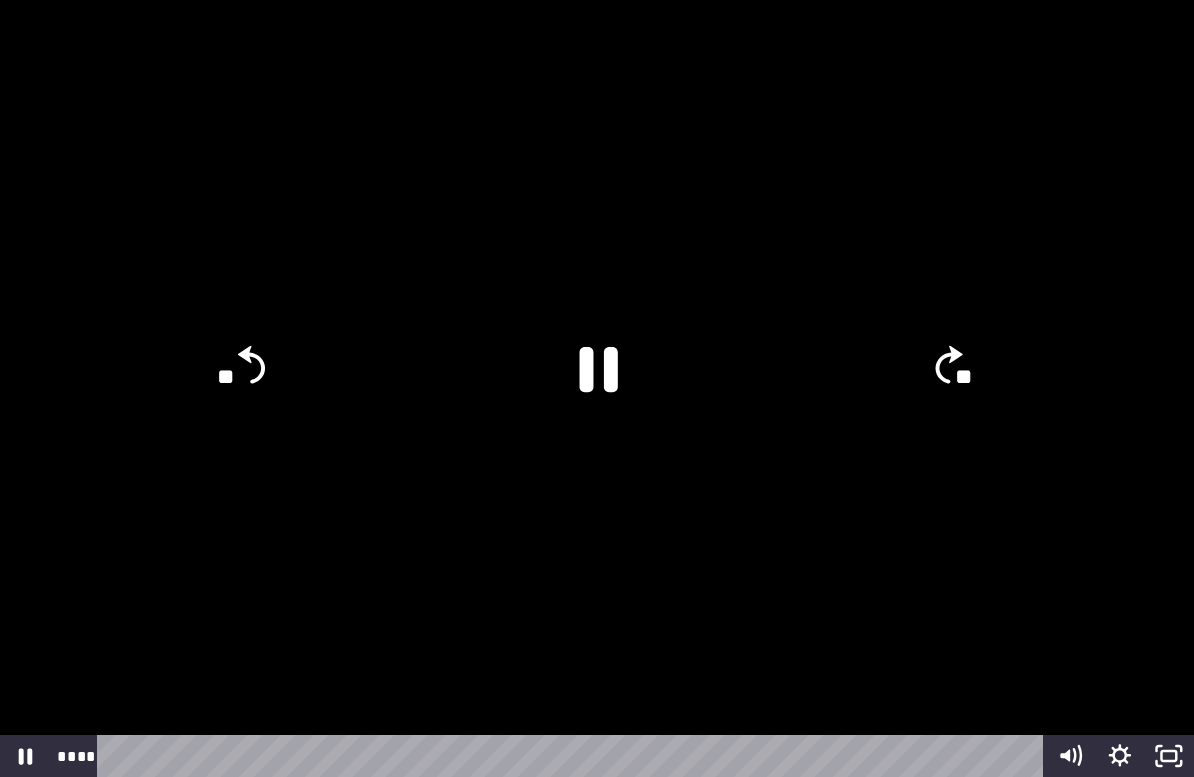 click 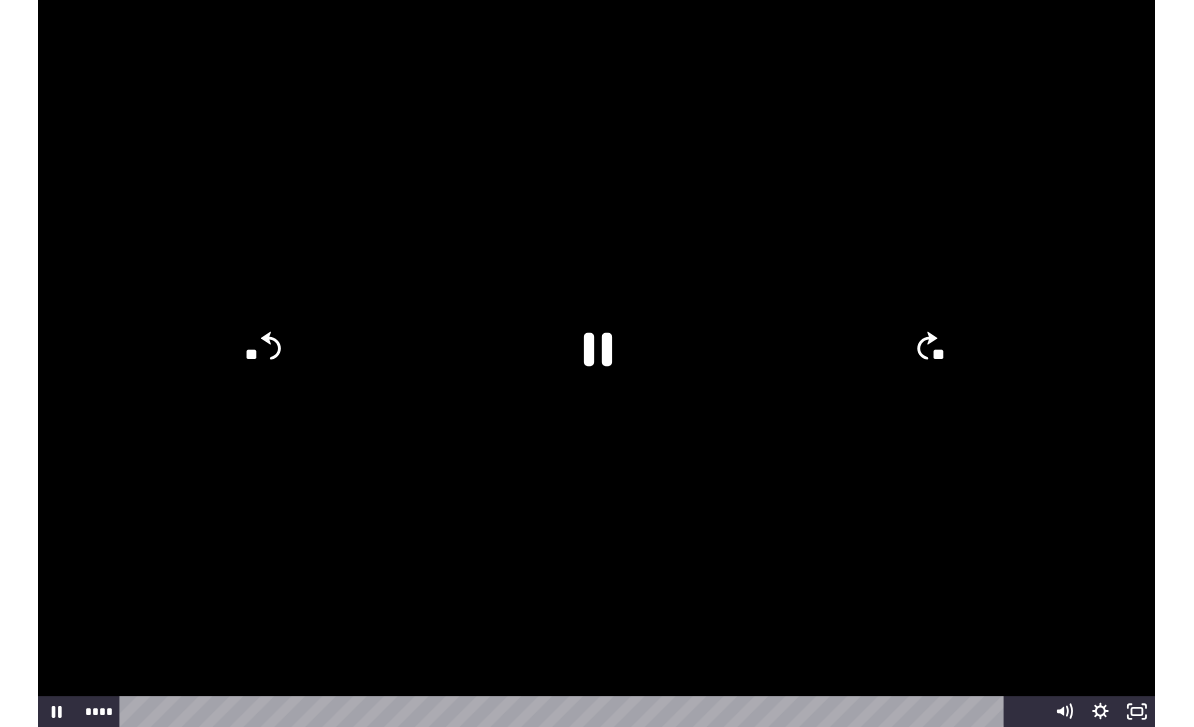 scroll, scrollTop: 796, scrollLeft: 0, axis: vertical 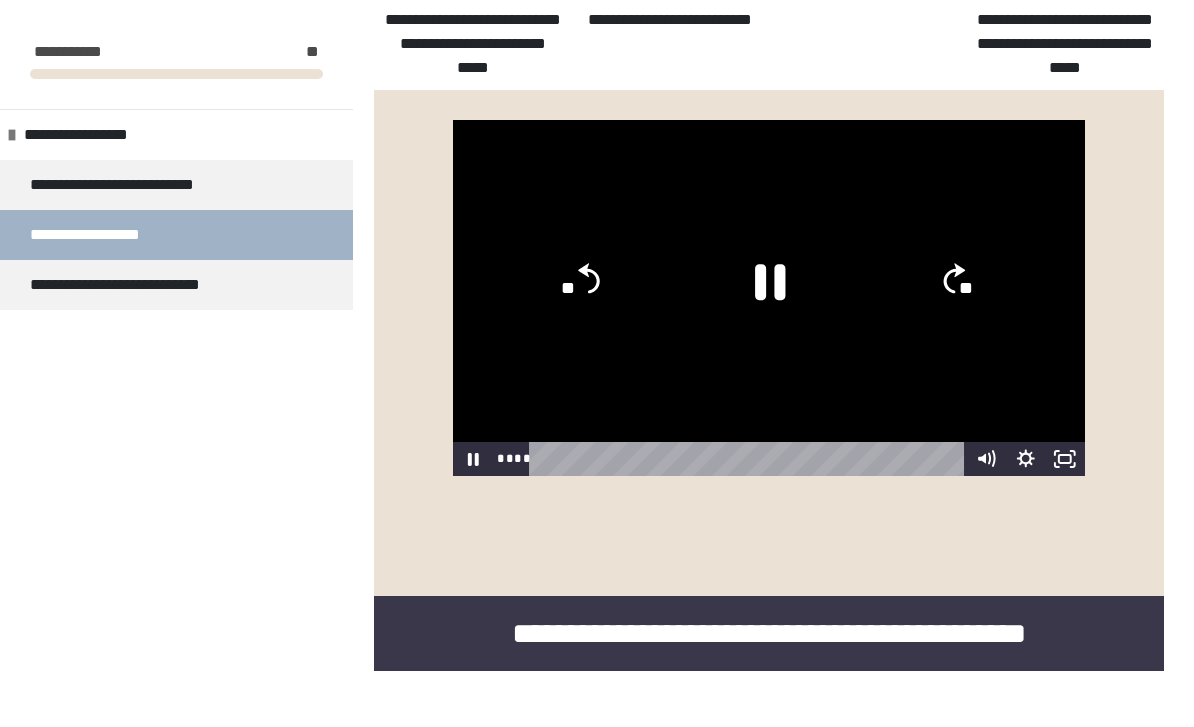 click 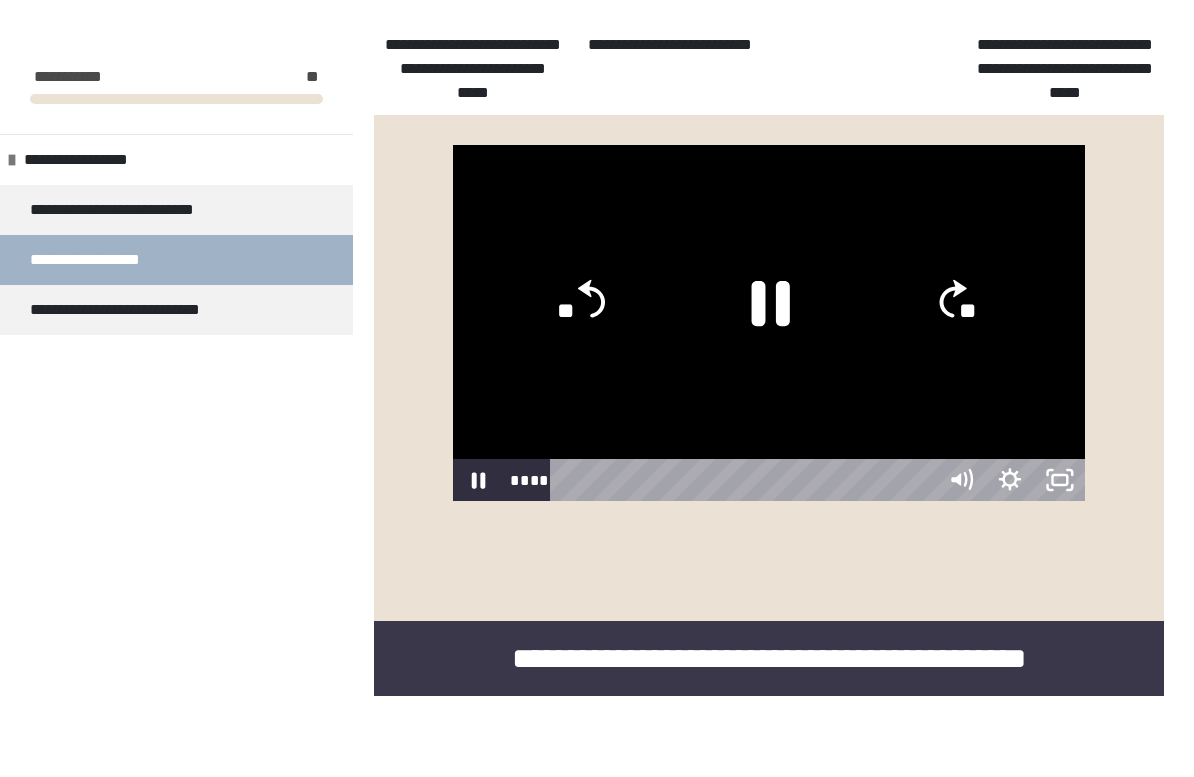 scroll, scrollTop: 24, scrollLeft: 0, axis: vertical 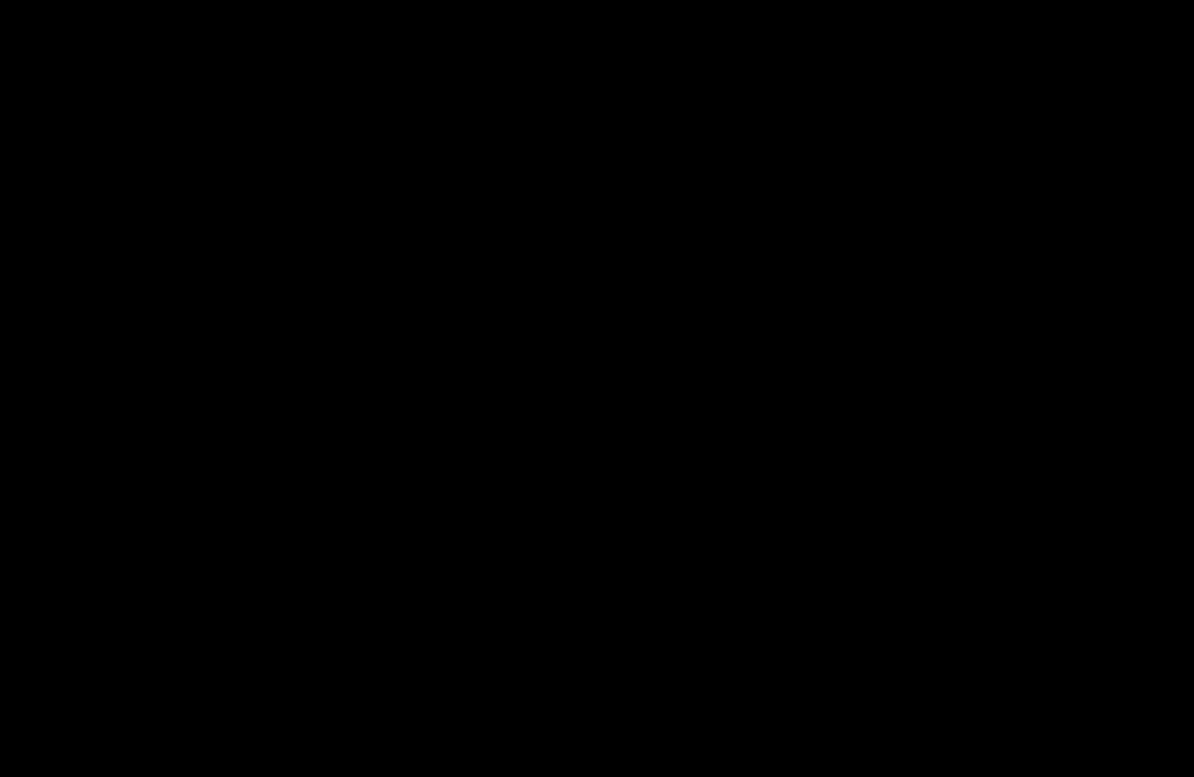 type 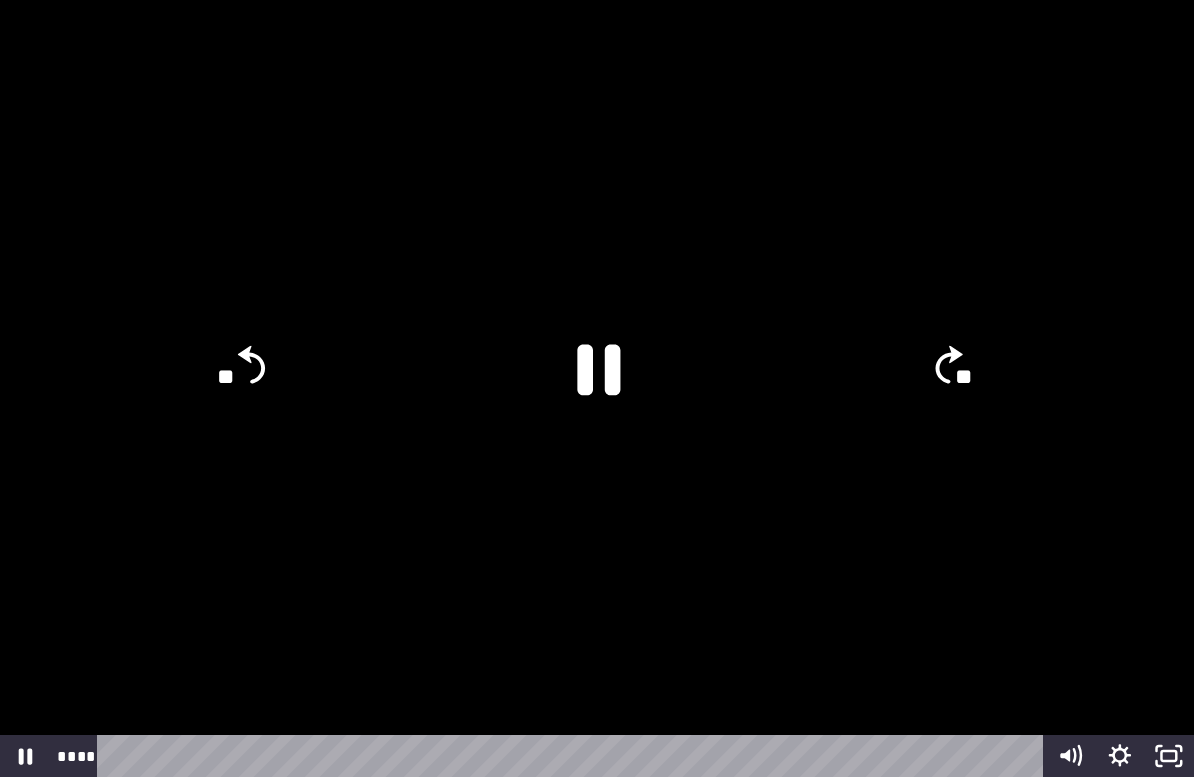 click 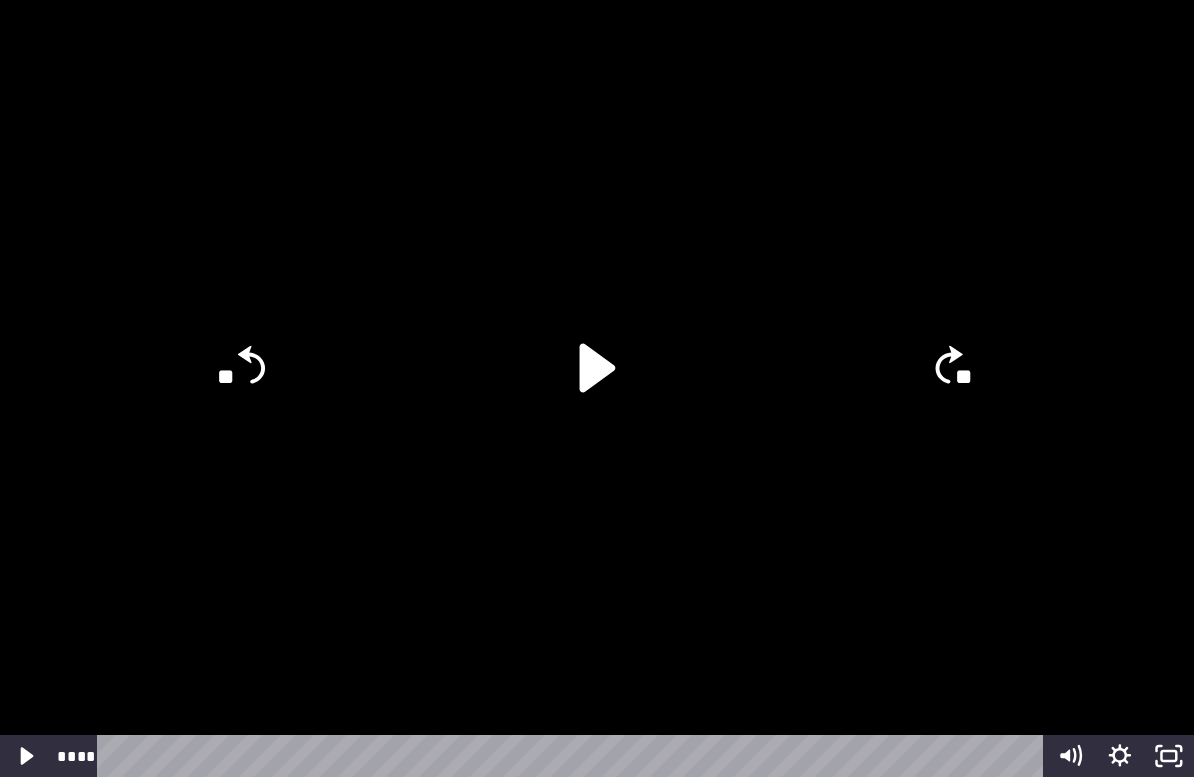 click 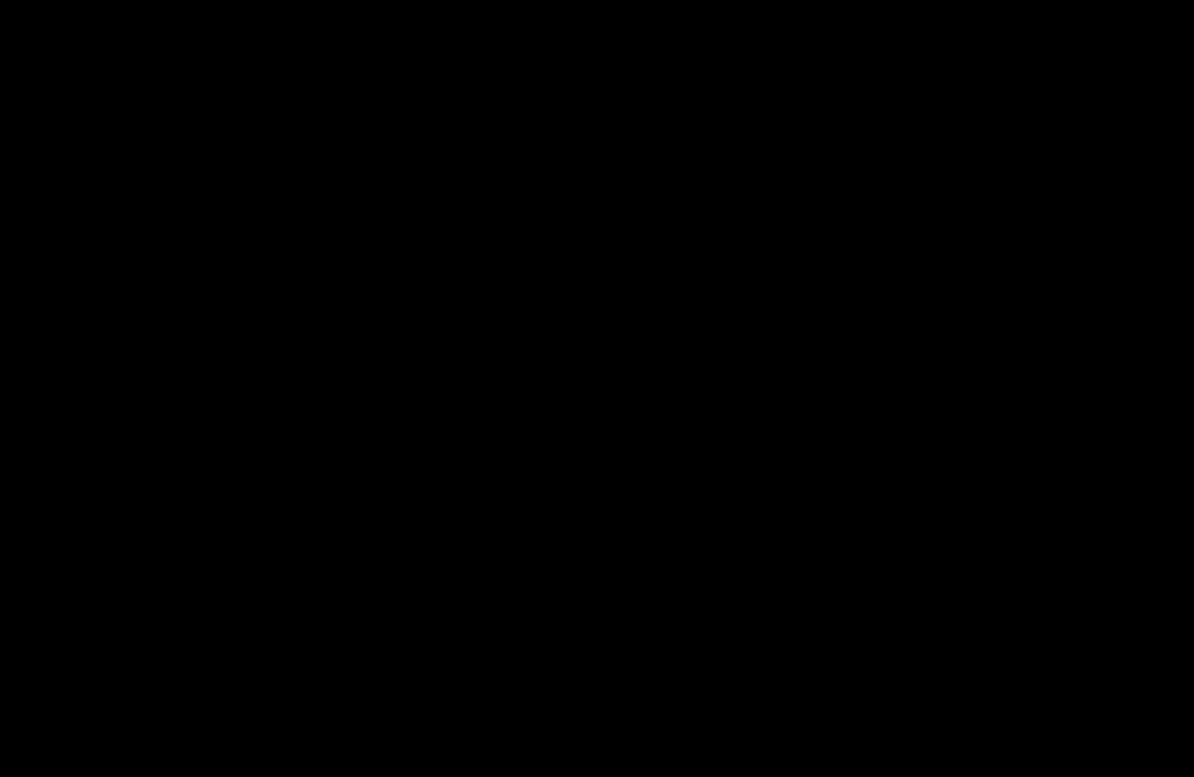 click at bounding box center (597, 388) 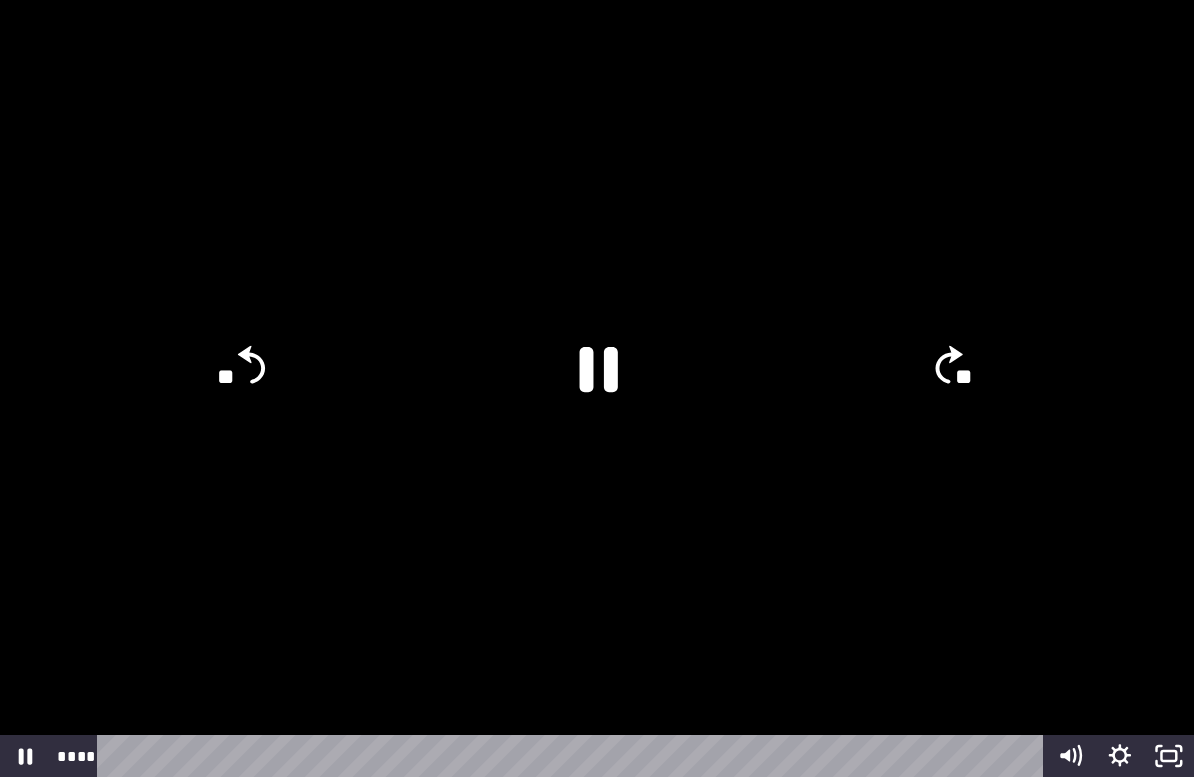click 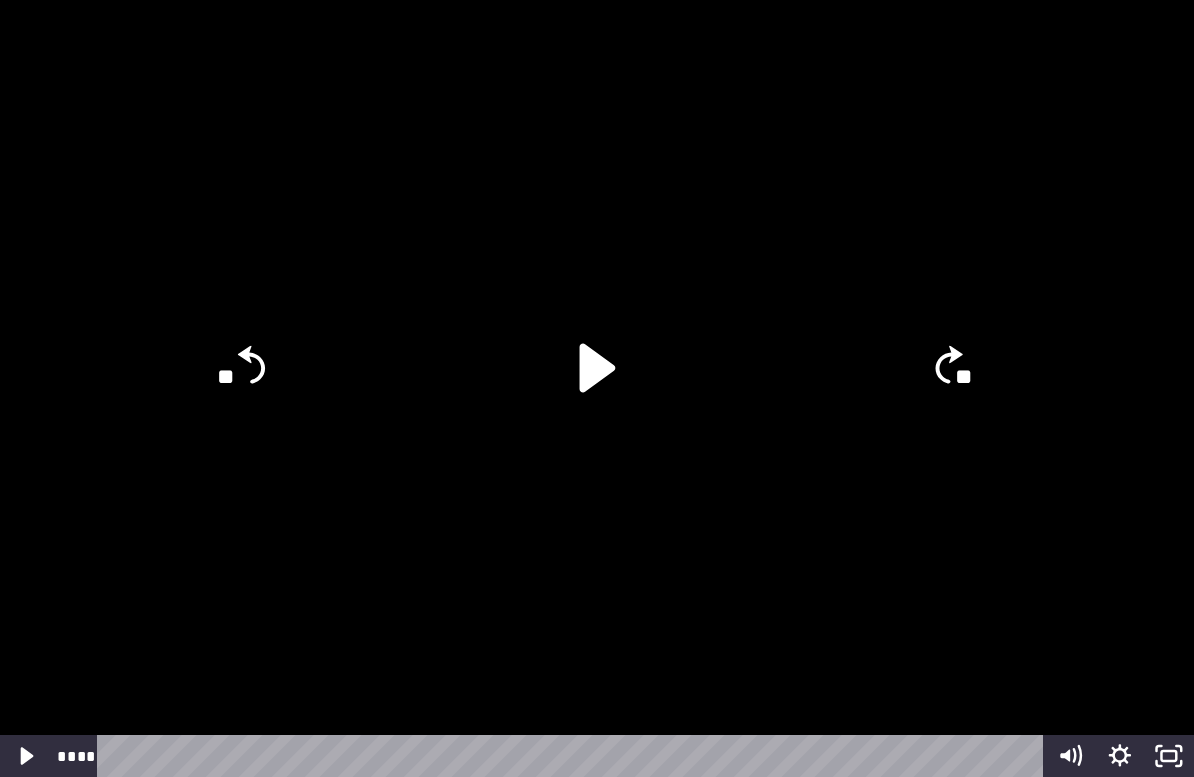 click 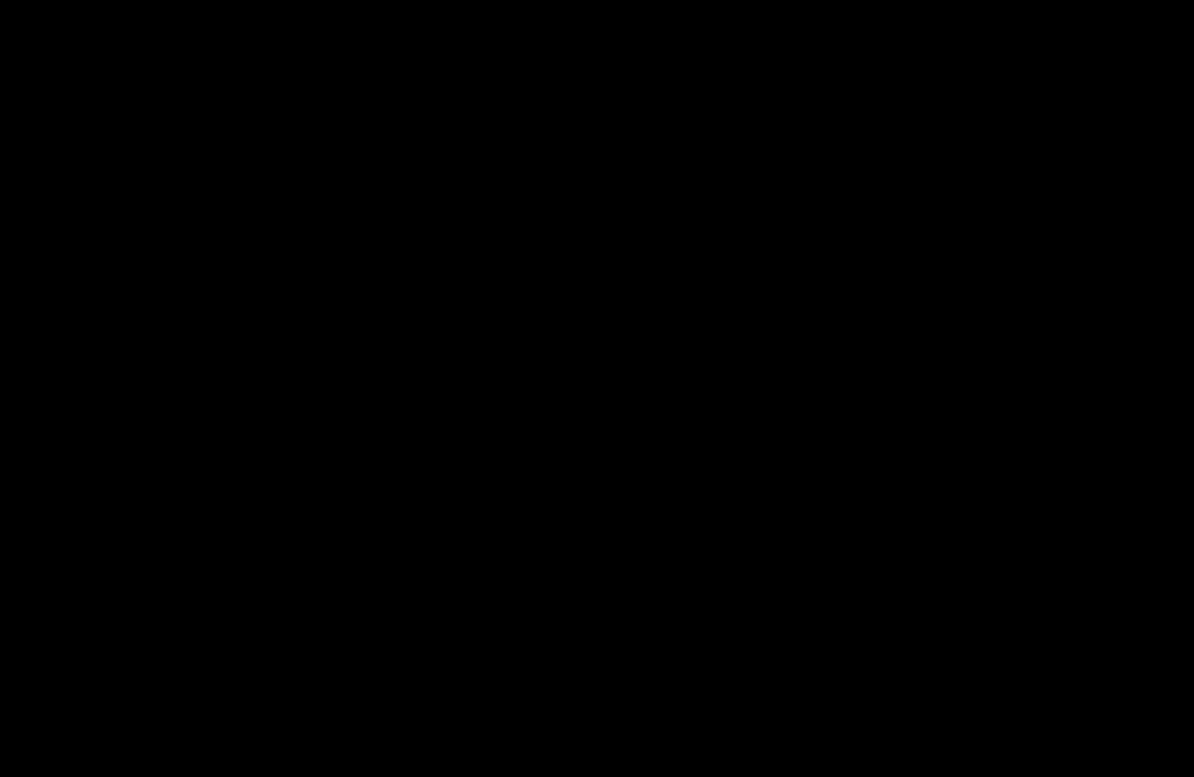 click at bounding box center (597, 388) 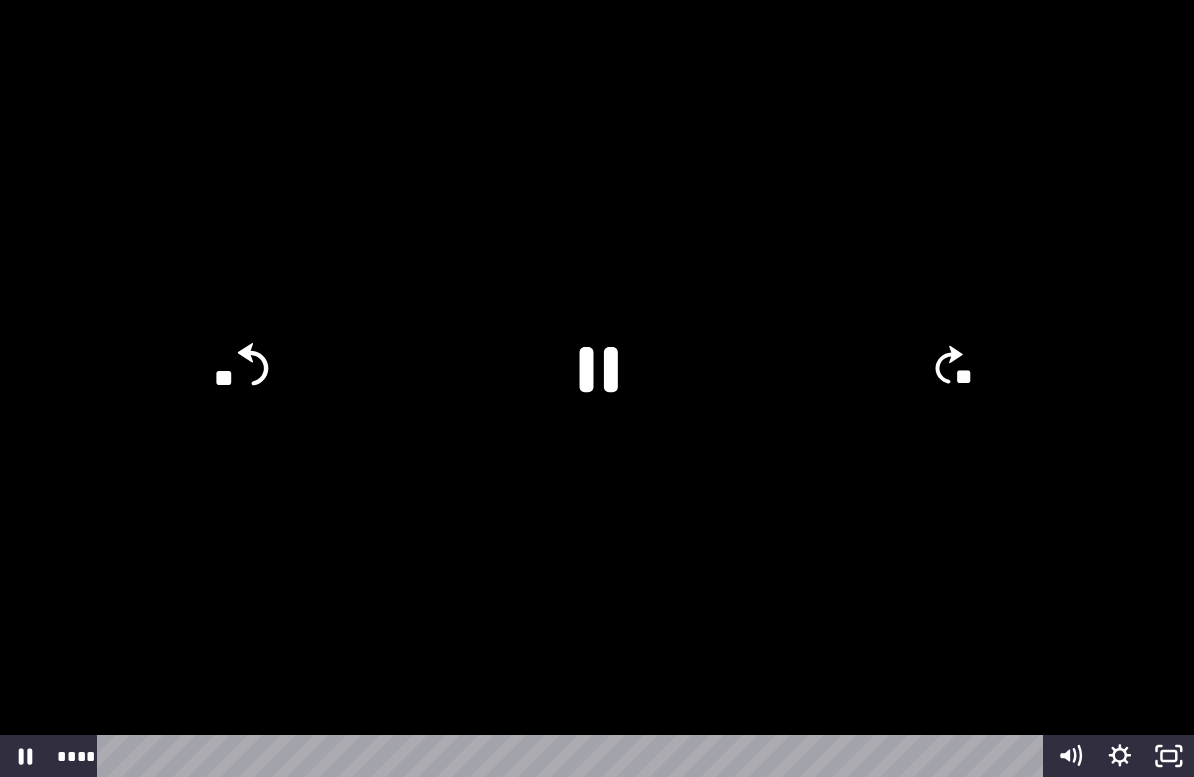 click on "**" 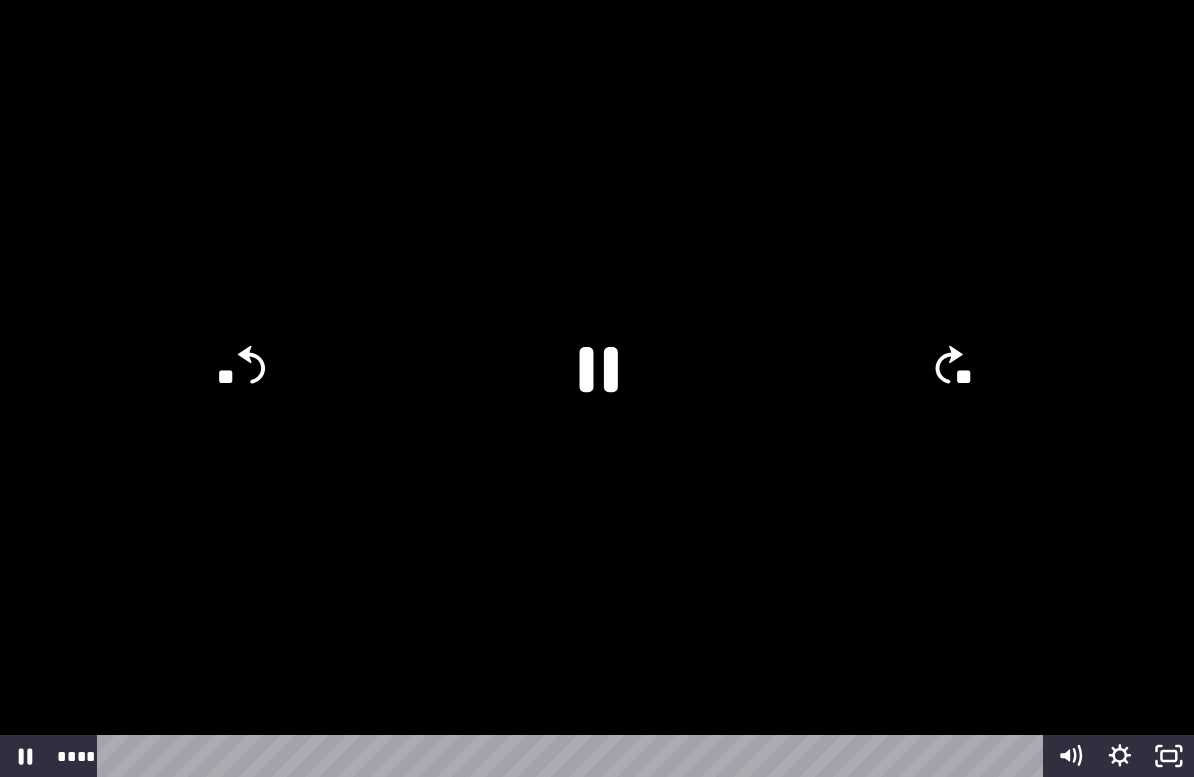 click on "**" 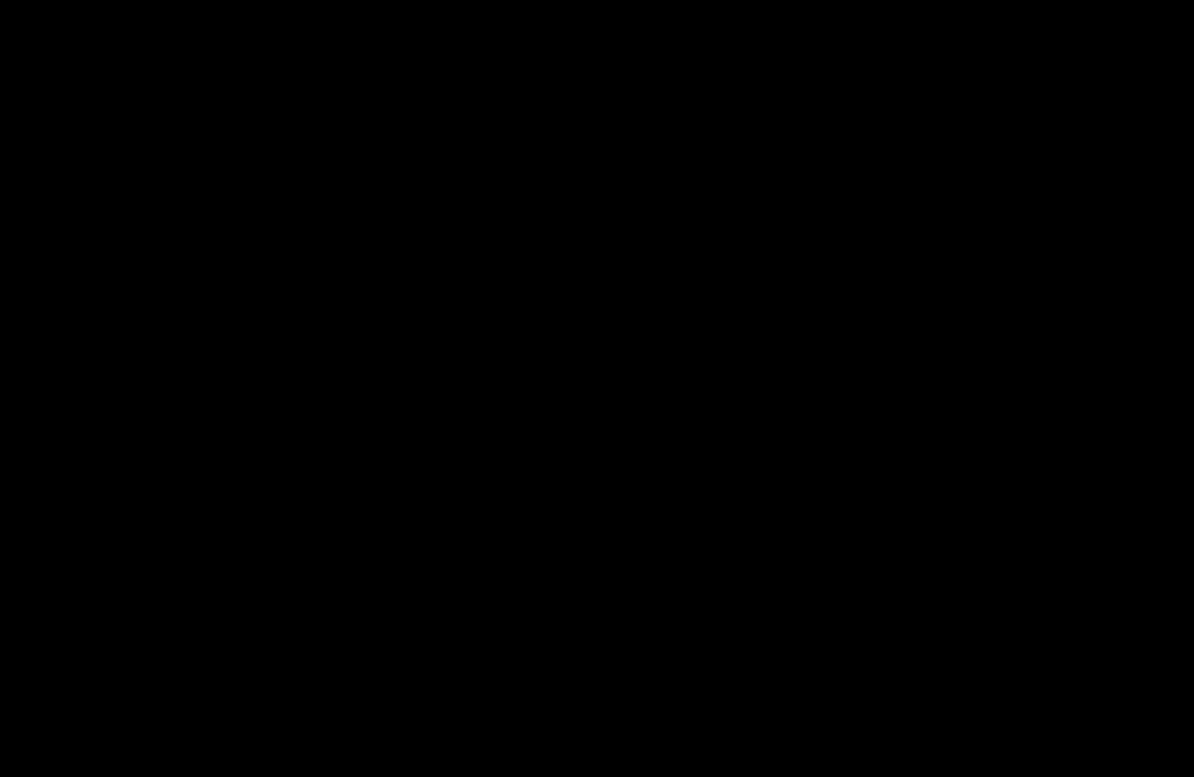 click at bounding box center (597, 388) 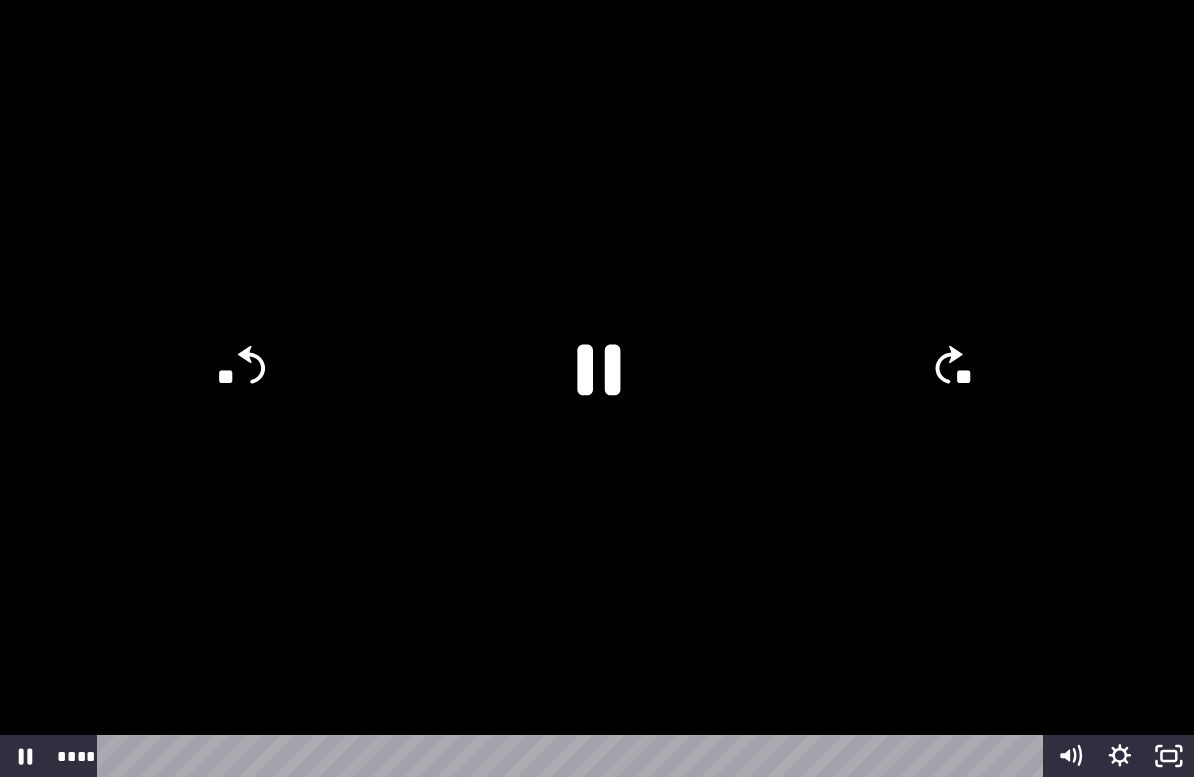 click 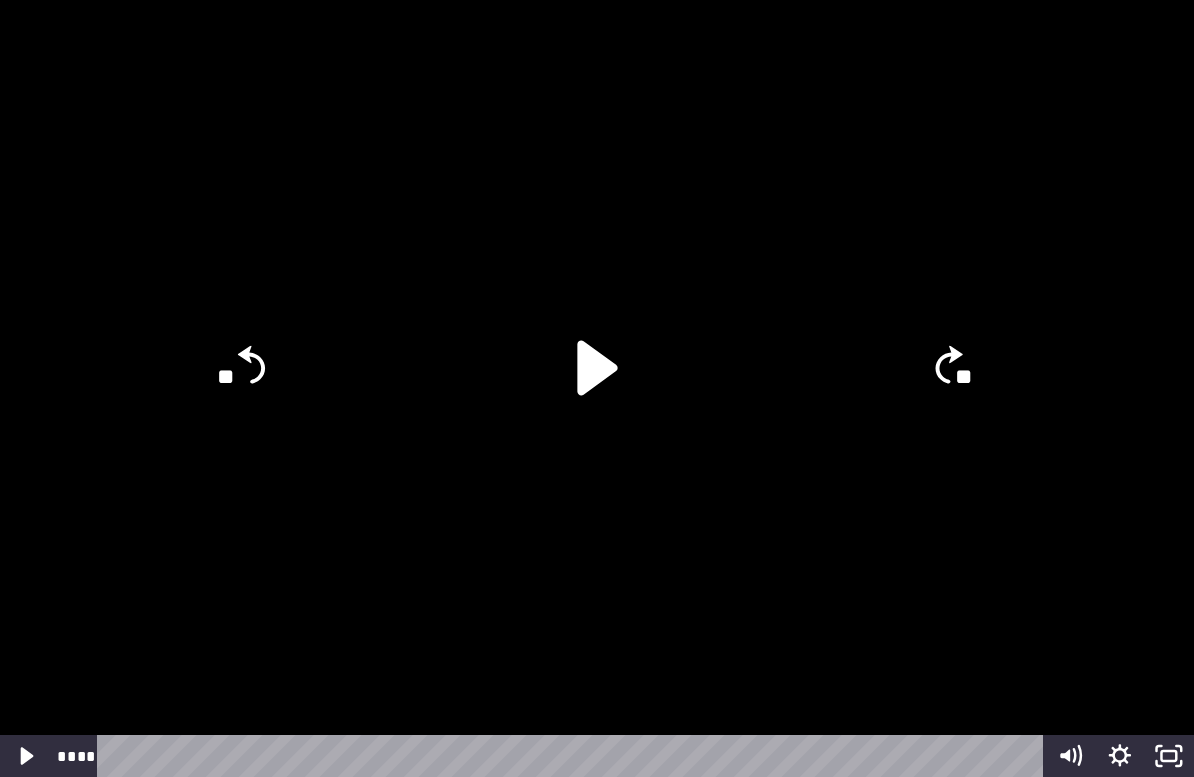click 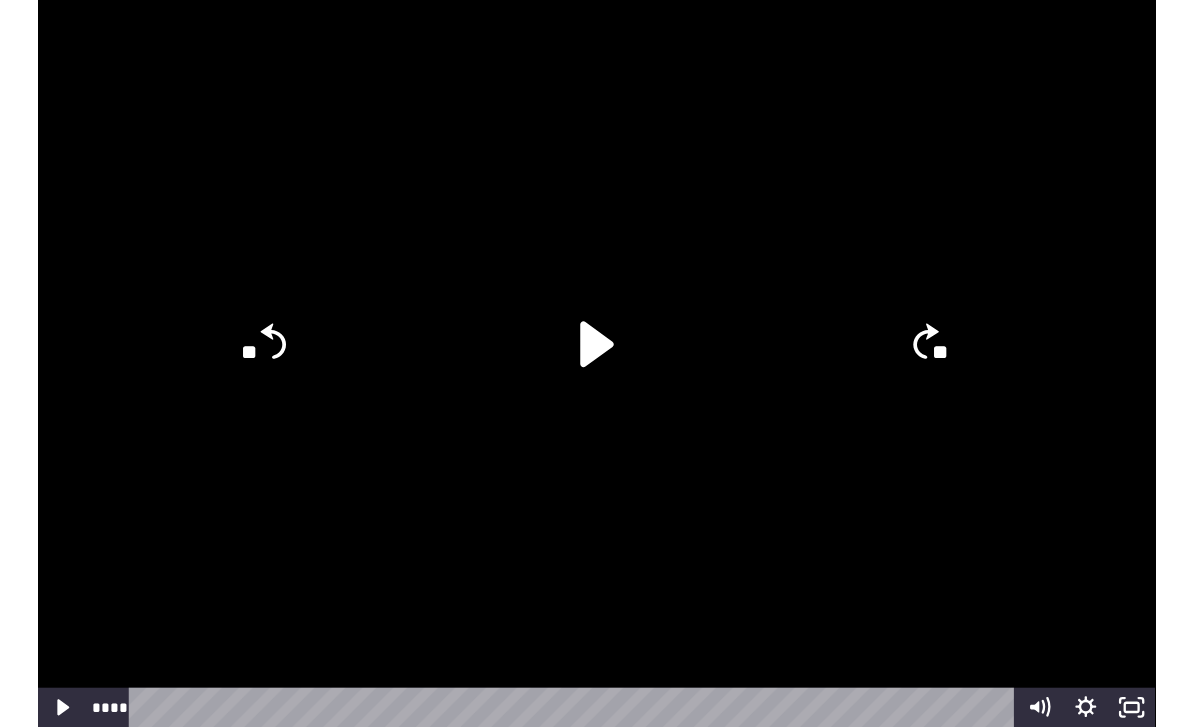 scroll, scrollTop: 796, scrollLeft: 0, axis: vertical 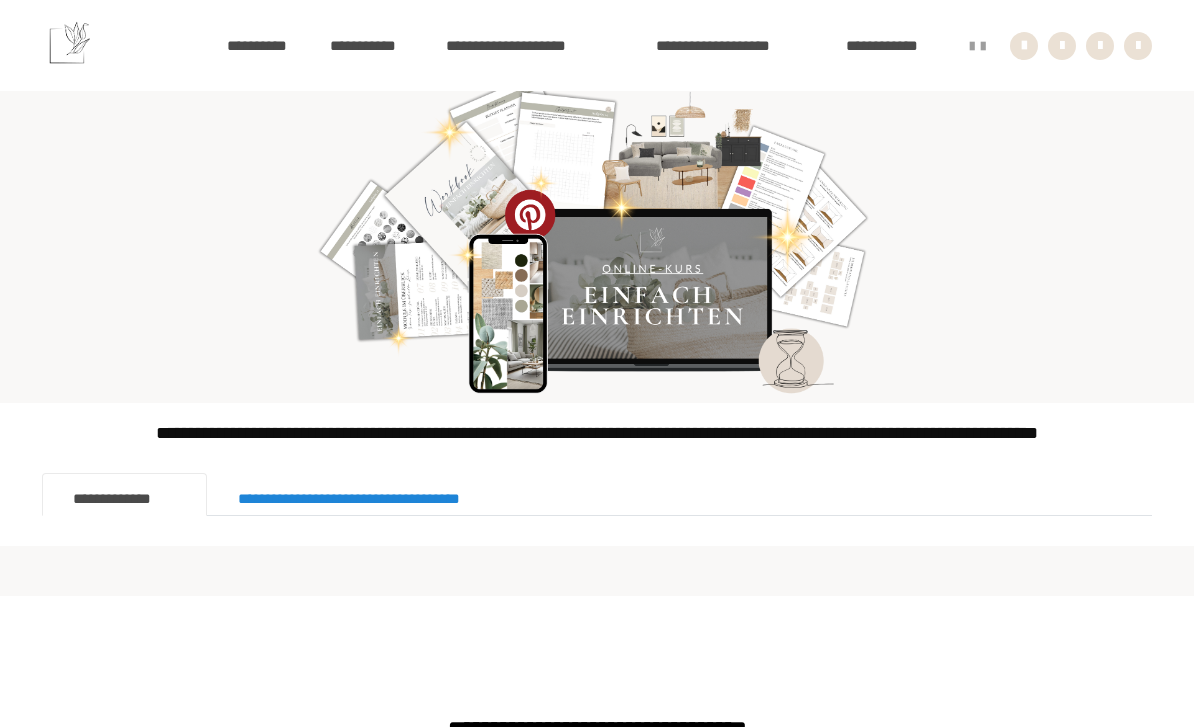click at bounding box center (597, 236) 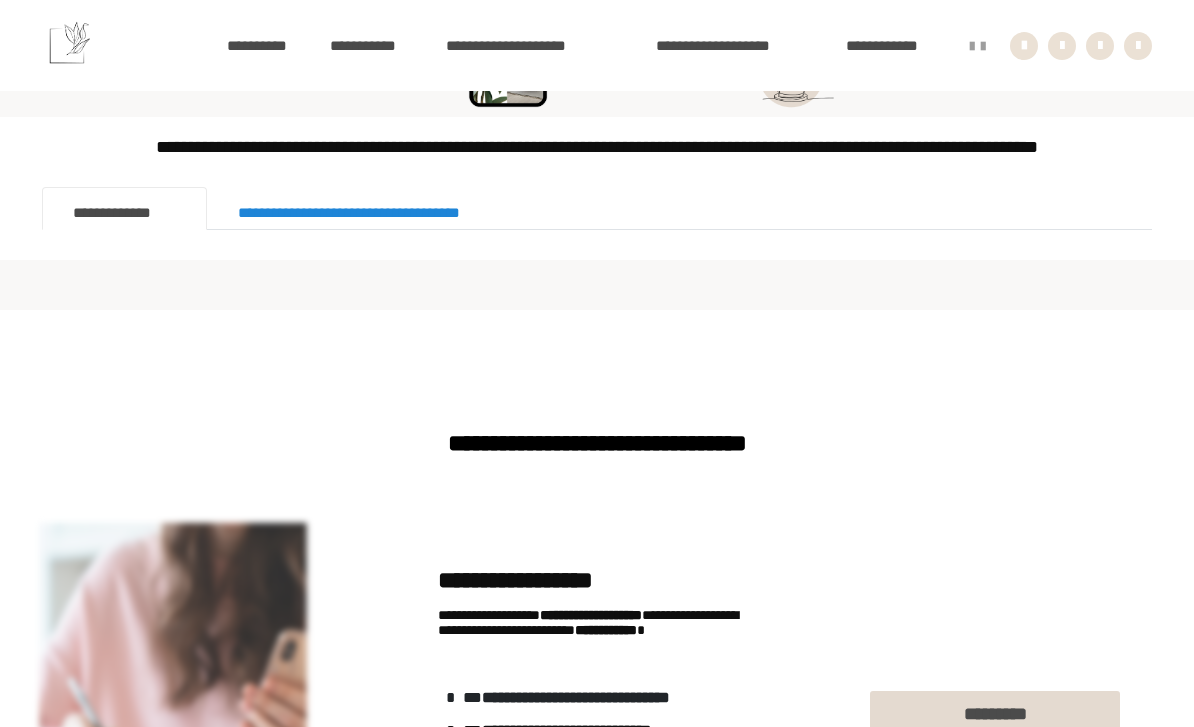 scroll, scrollTop: 1449, scrollLeft: 0, axis: vertical 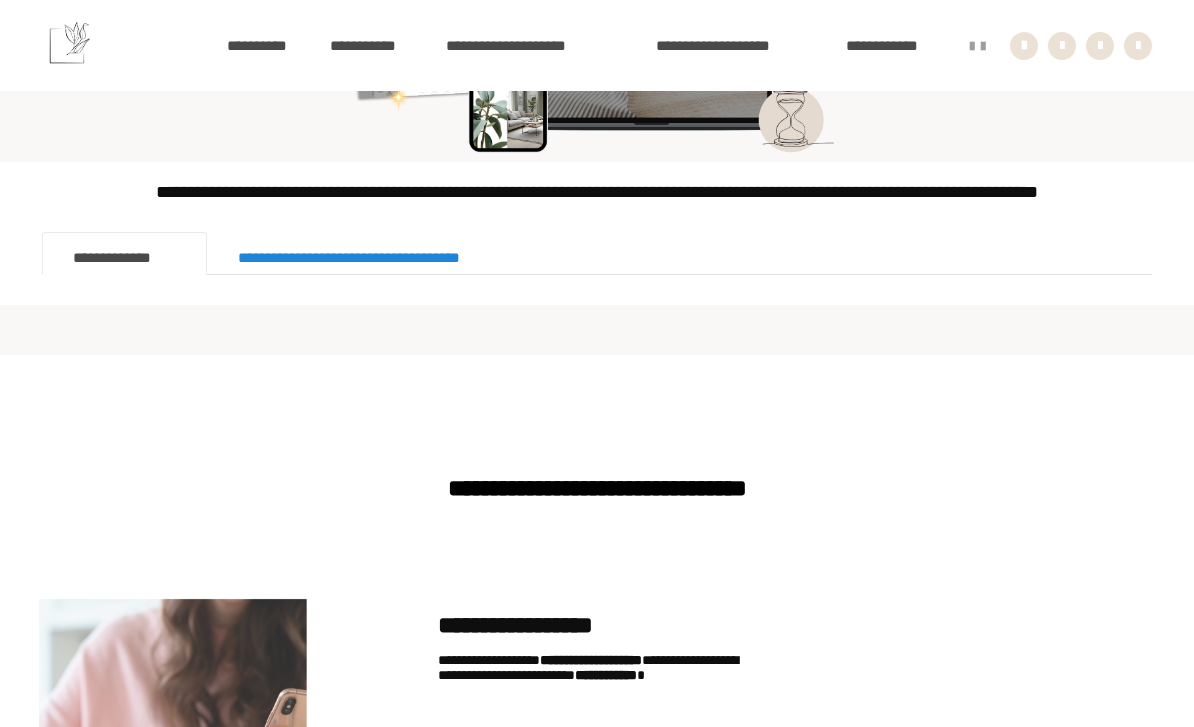 click on "**********" at bounding box center (389, 253) 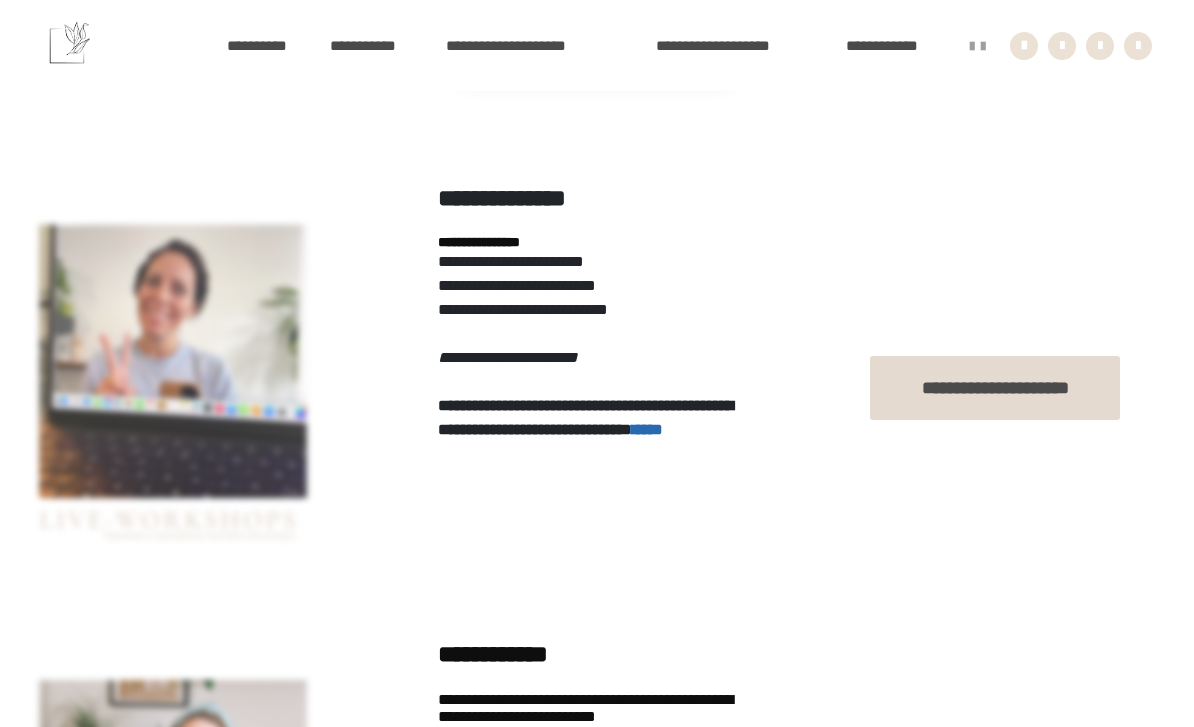 scroll, scrollTop: 6872, scrollLeft: 0, axis: vertical 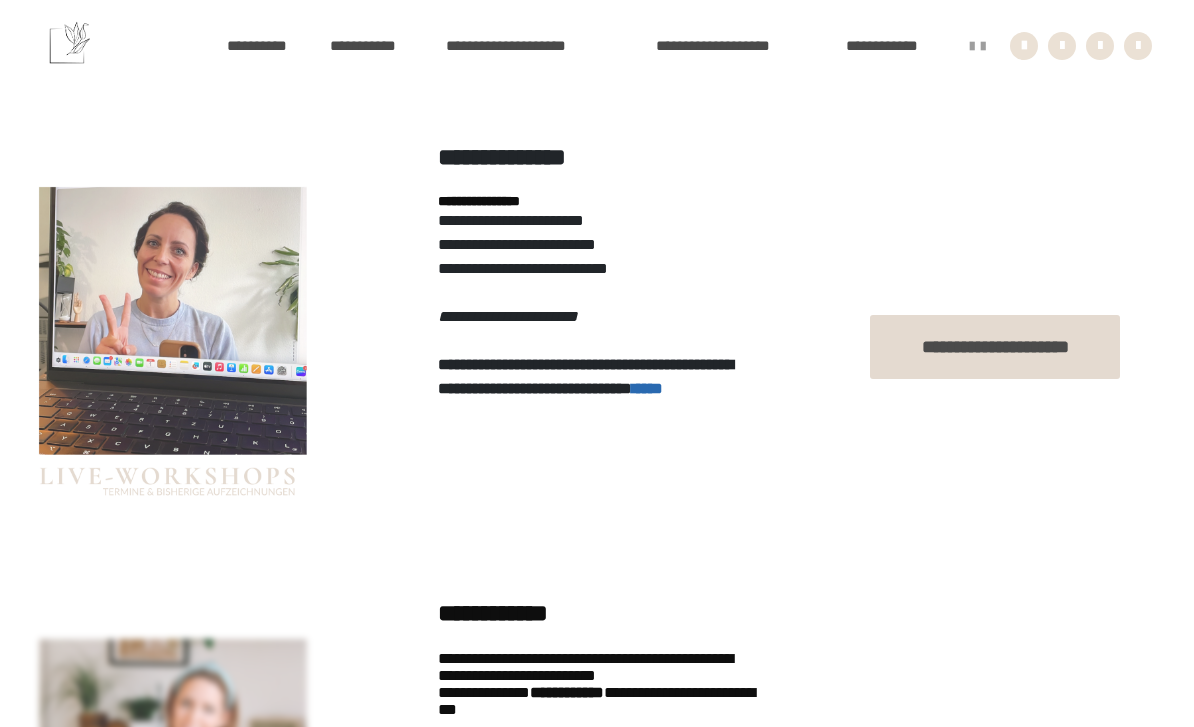 click on "**********" at bounding box center [597, 45] 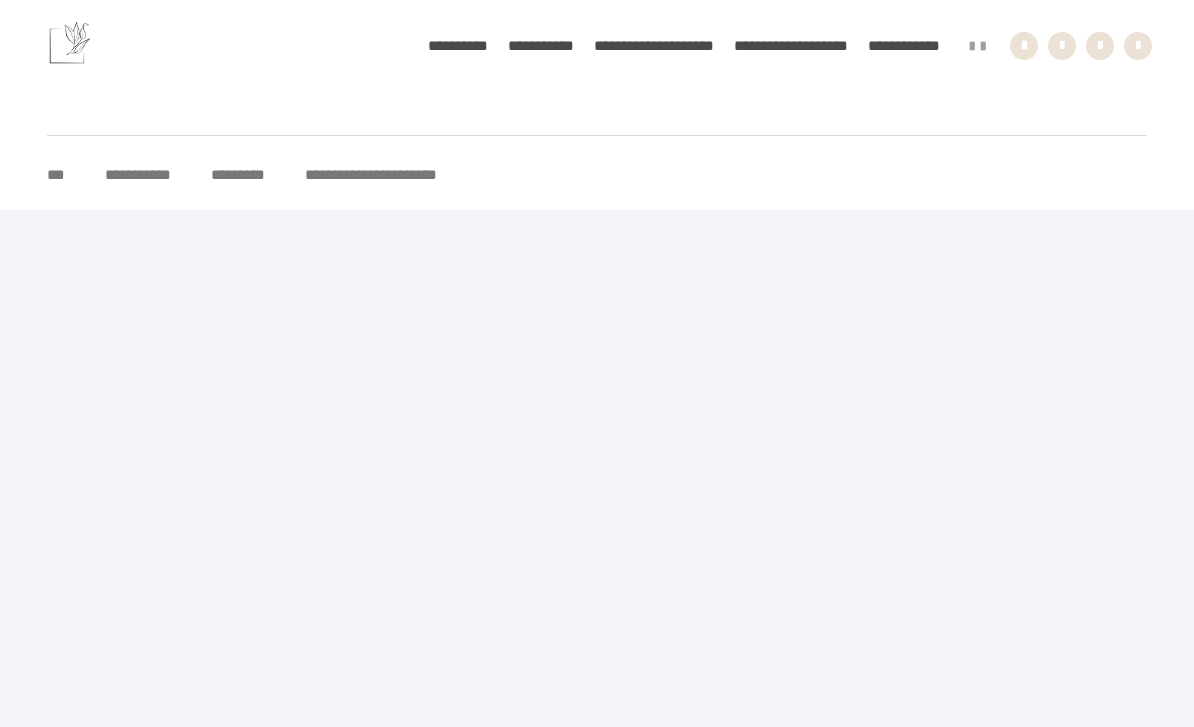 scroll, scrollTop: 0, scrollLeft: 0, axis: both 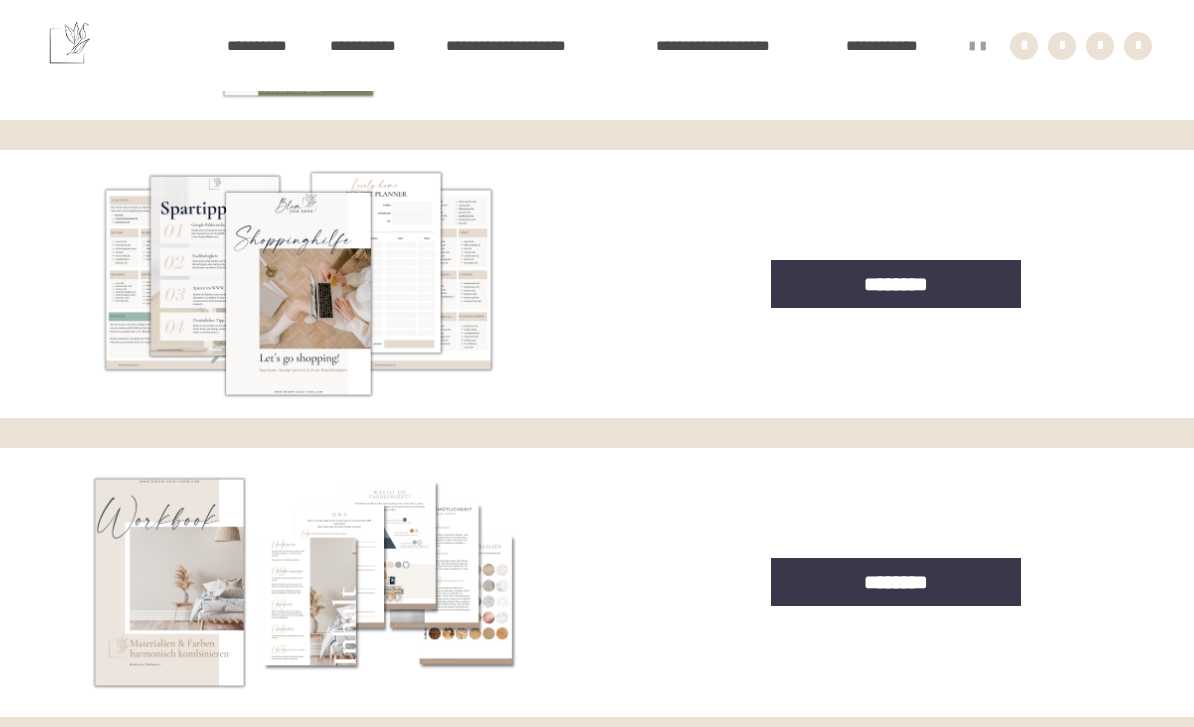 click at bounding box center (299, 284) 